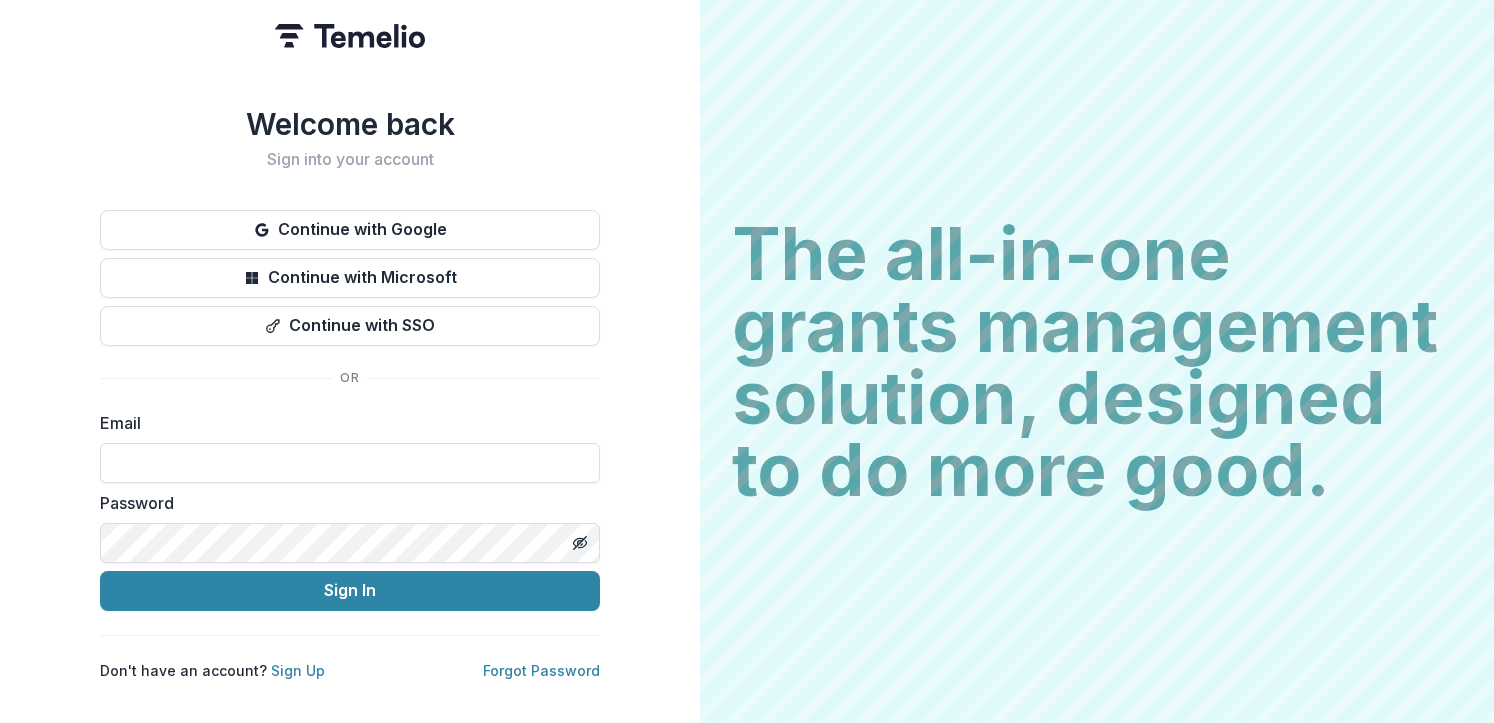scroll, scrollTop: 0, scrollLeft: 0, axis: both 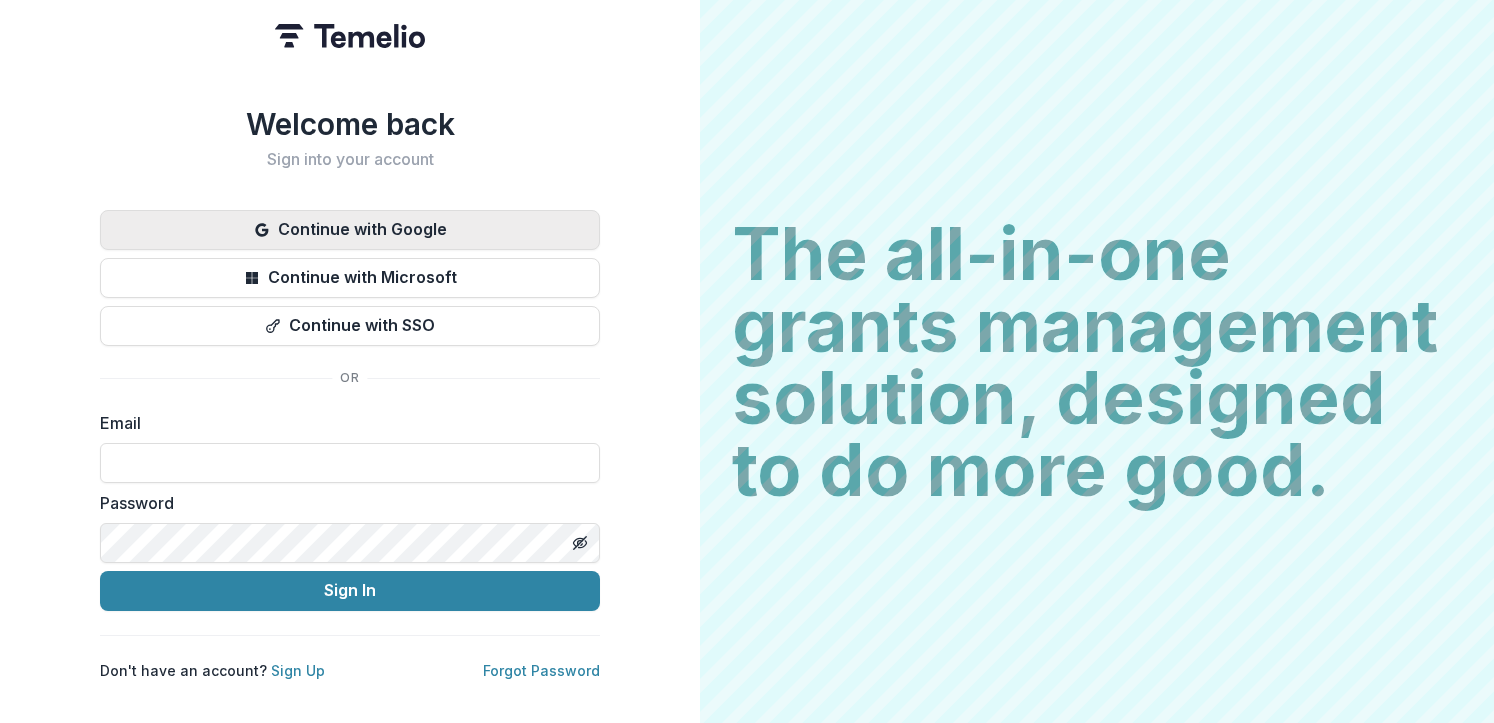 click on "Continue with Google" at bounding box center (350, 230) 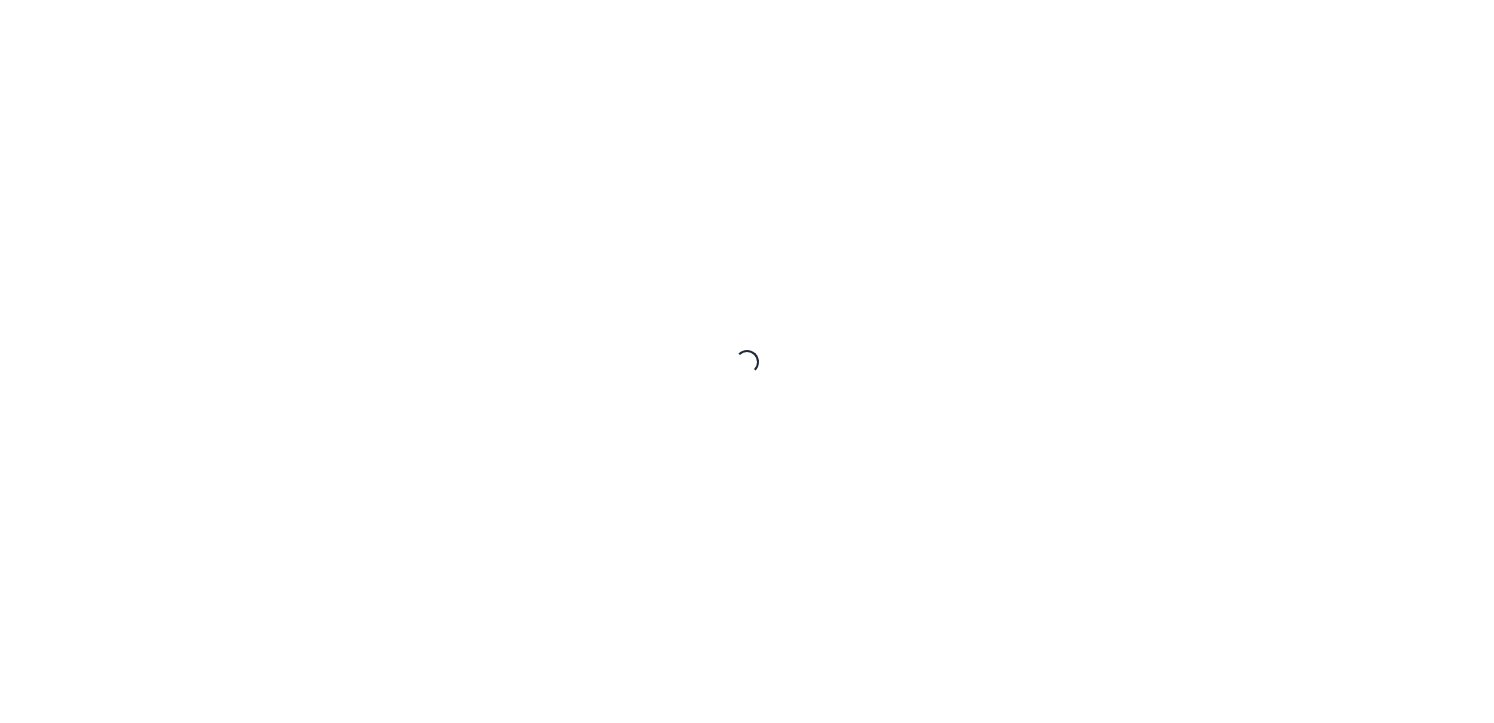 scroll, scrollTop: 0, scrollLeft: 0, axis: both 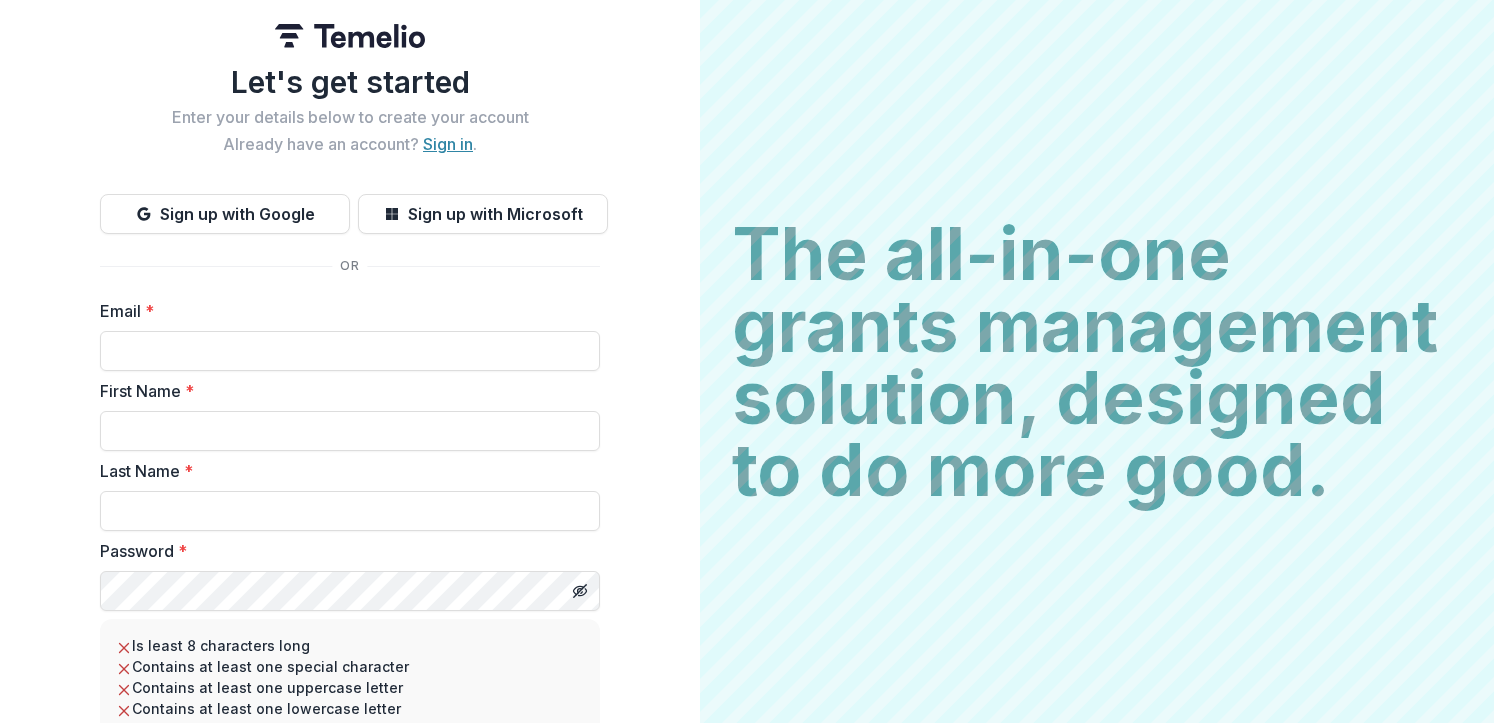 click on "Sign in" at bounding box center [448, 144] 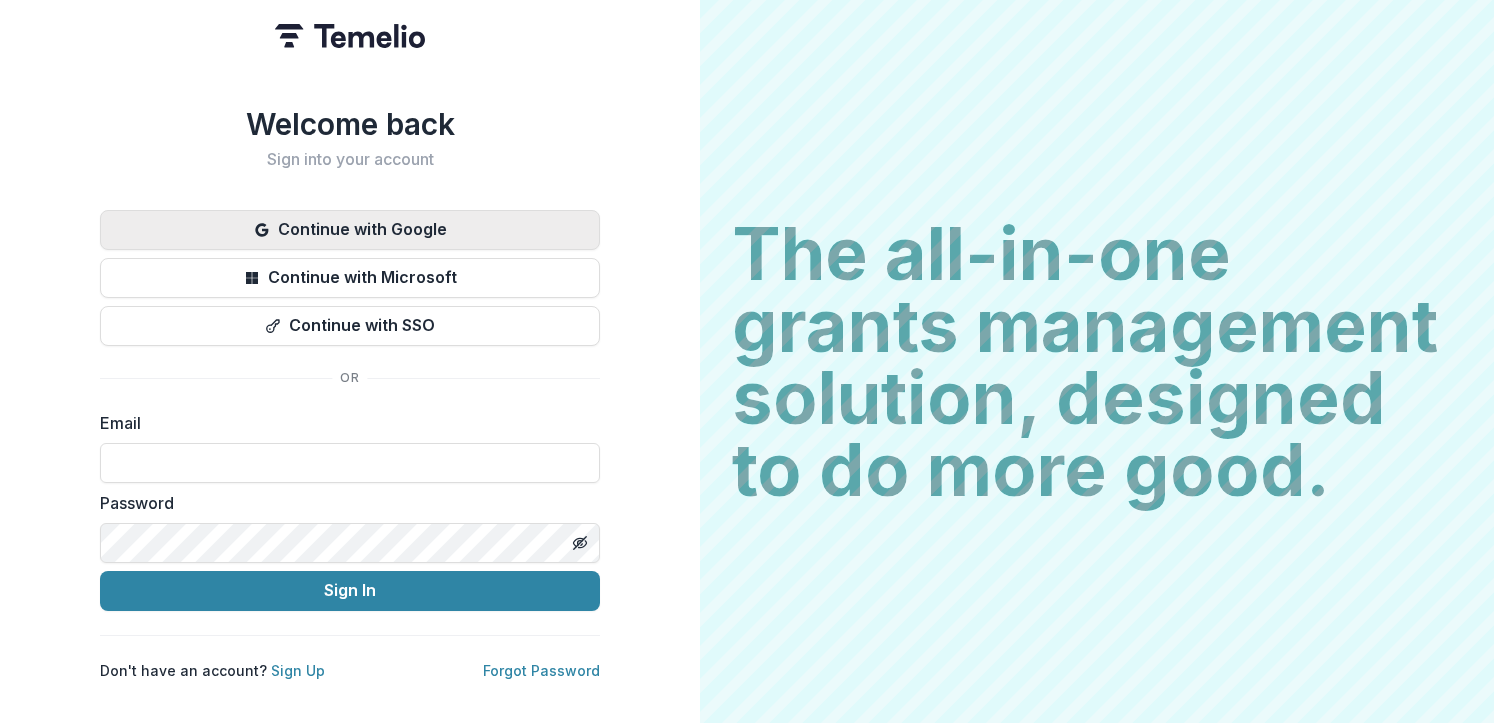click on "Continue with Google" at bounding box center [350, 230] 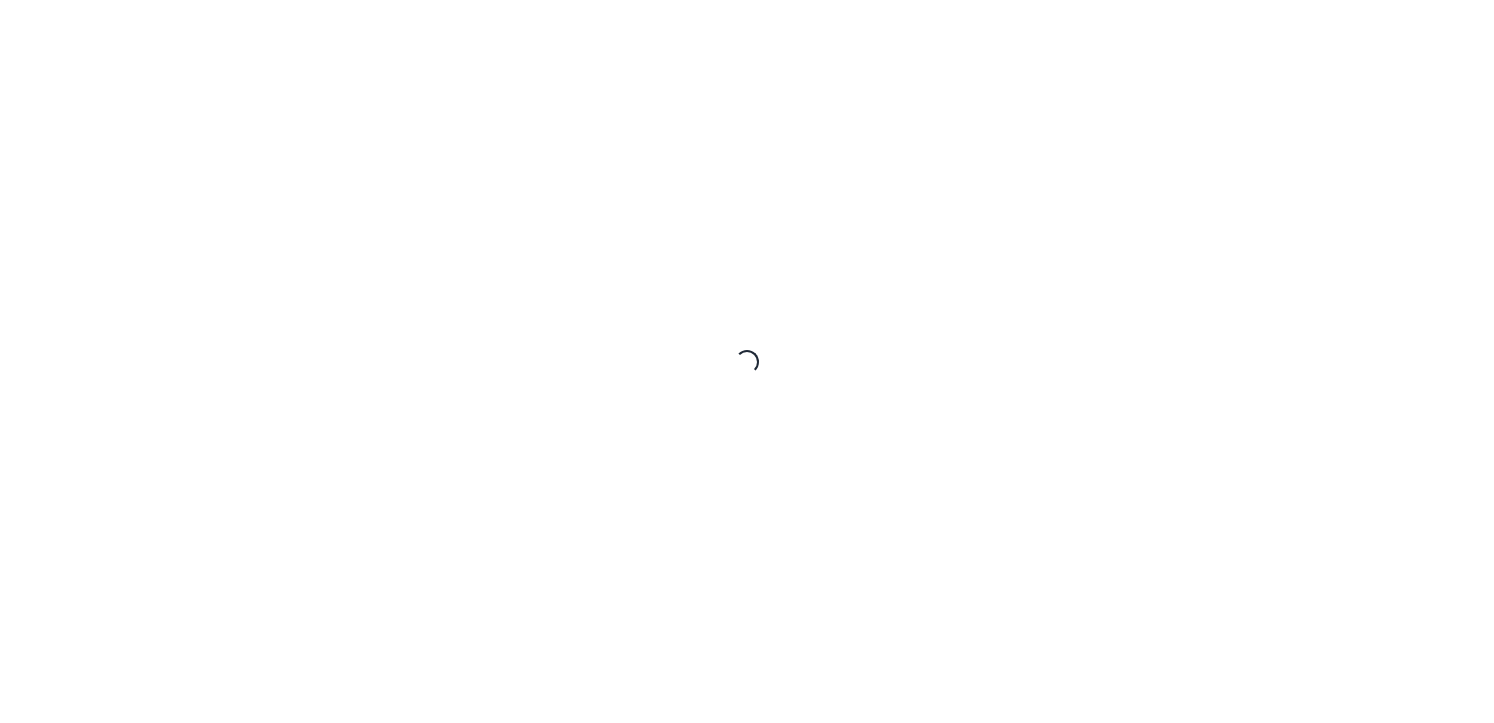 scroll, scrollTop: 0, scrollLeft: 0, axis: both 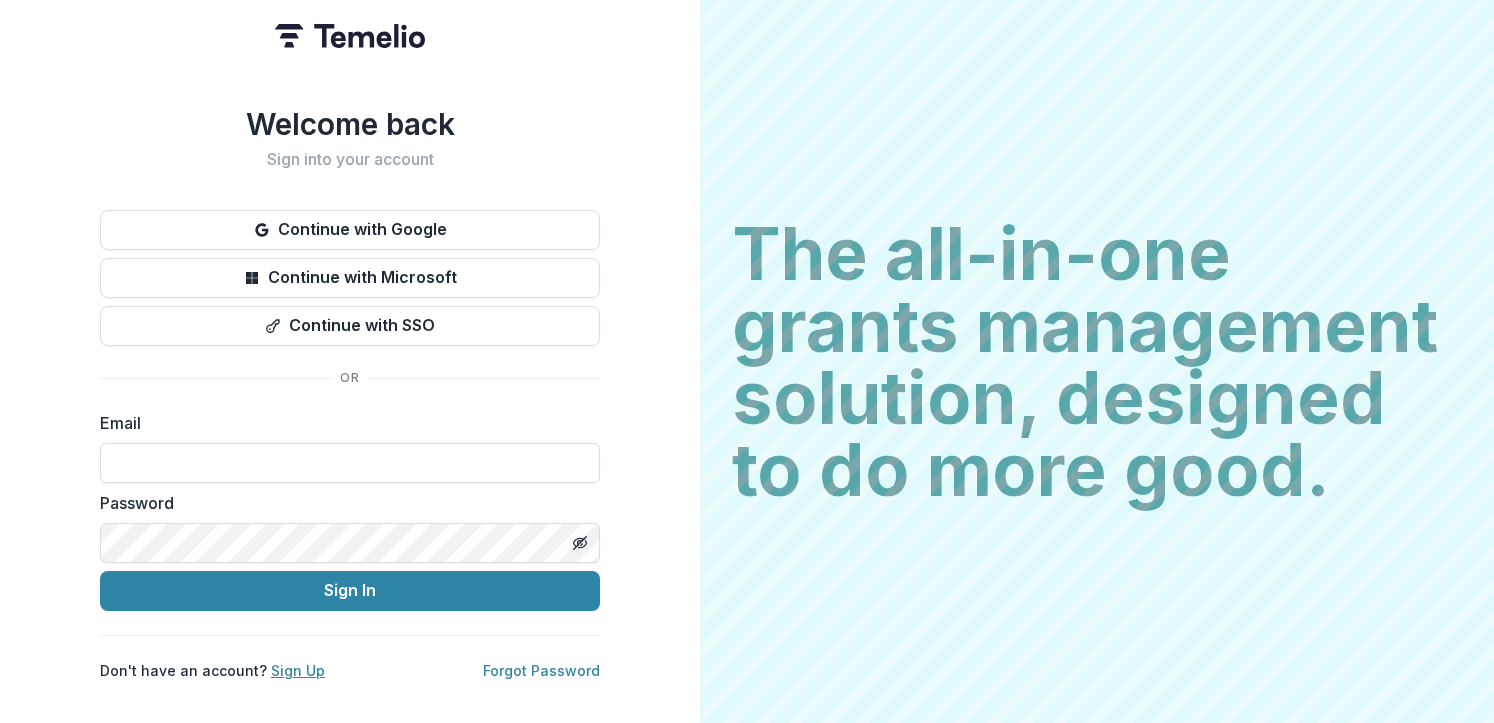 click on "Sign Up" at bounding box center (298, 670) 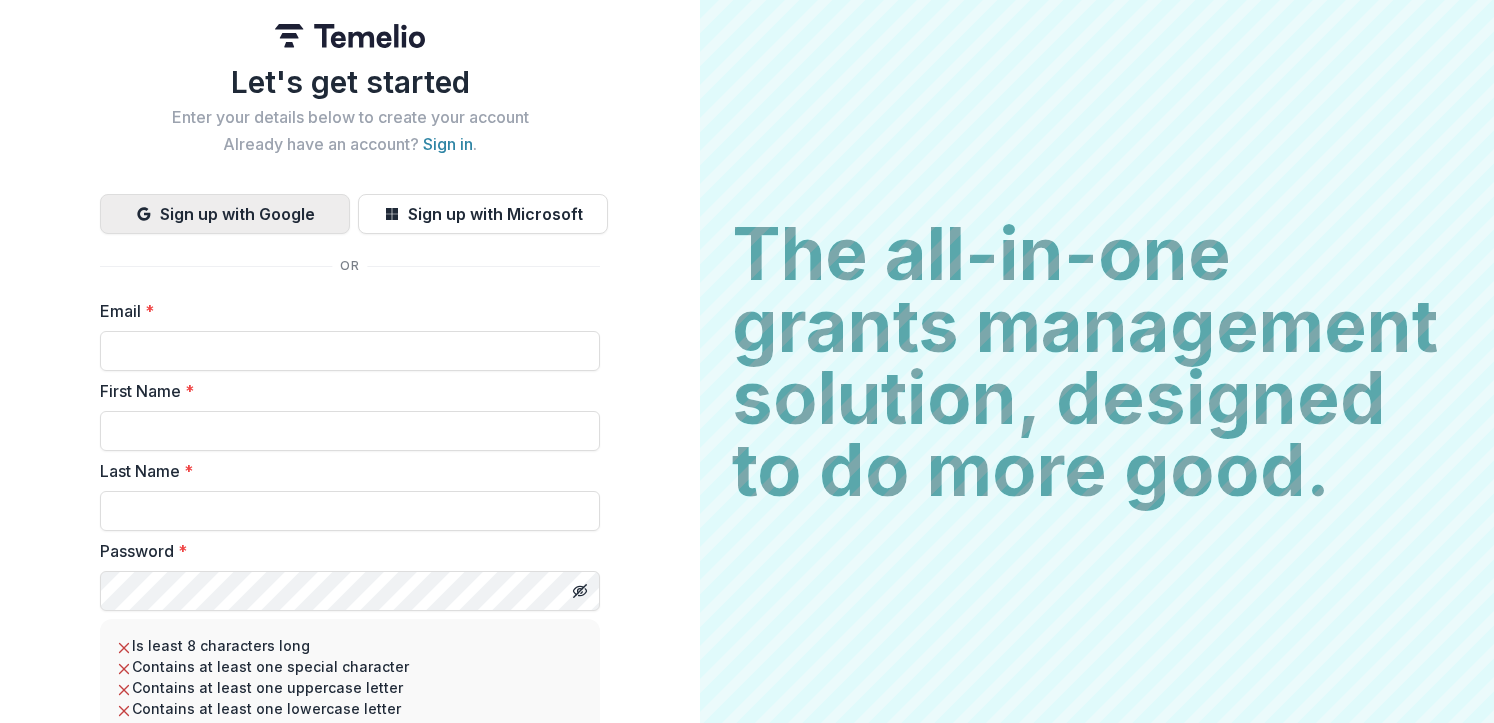 click on "Sign up with Google" at bounding box center [225, 214] 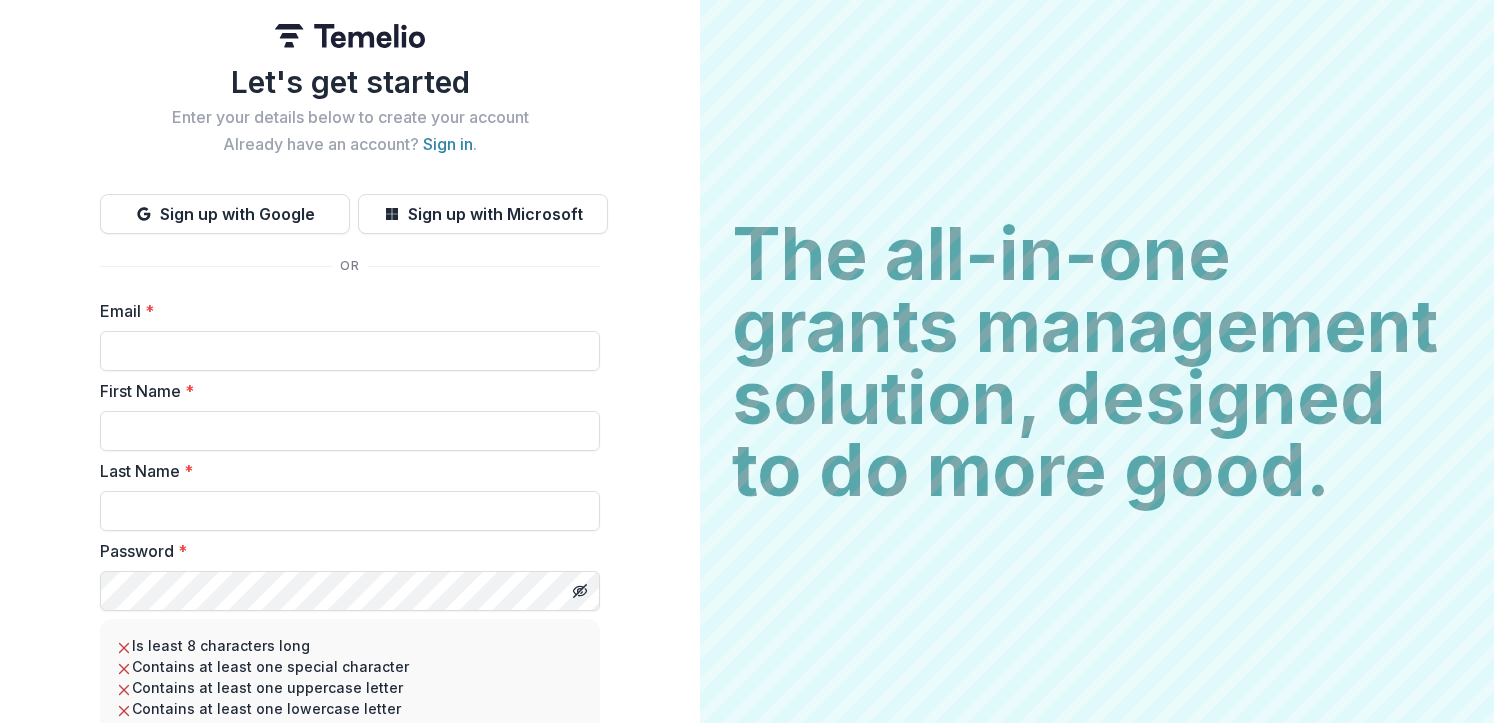 click on "Email *" at bounding box center (350, 335) 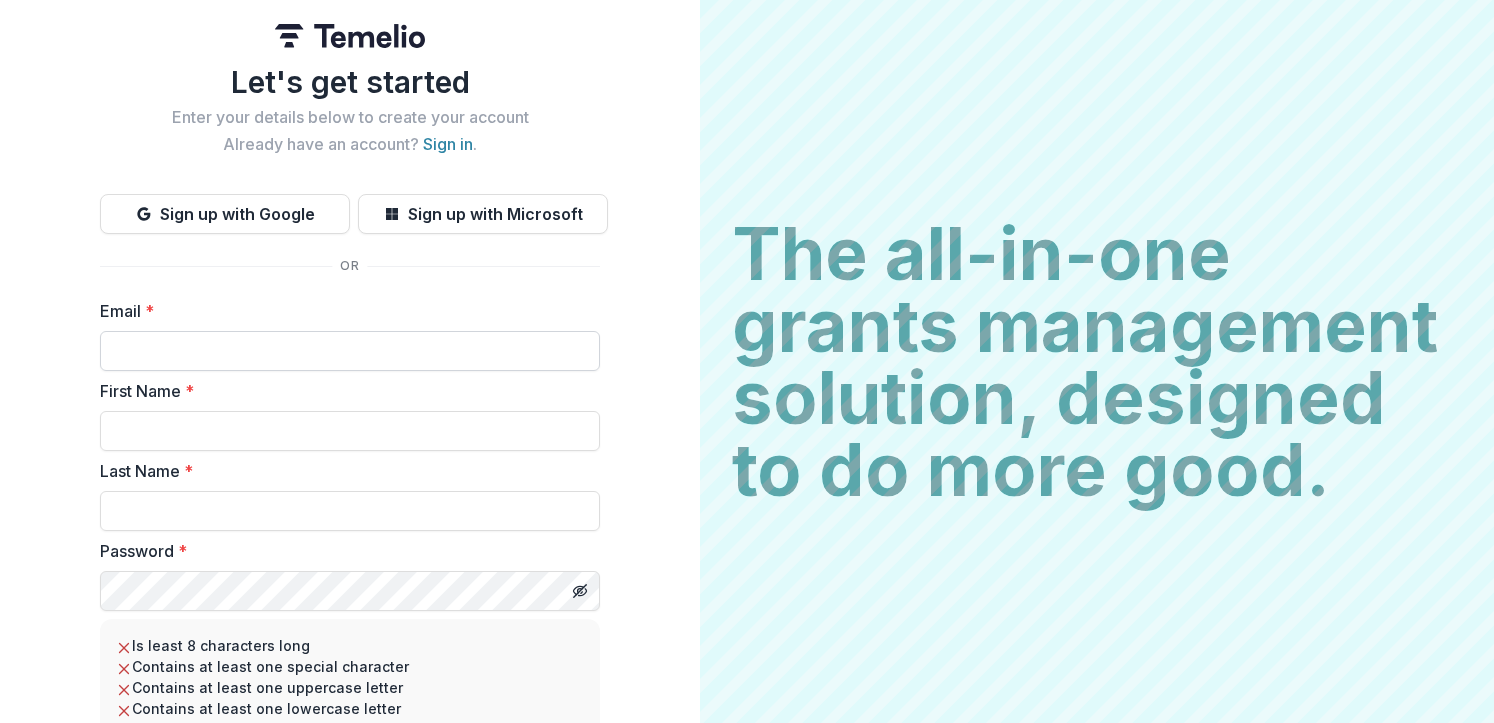 click on "Email *" at bounding box center [350, 351] 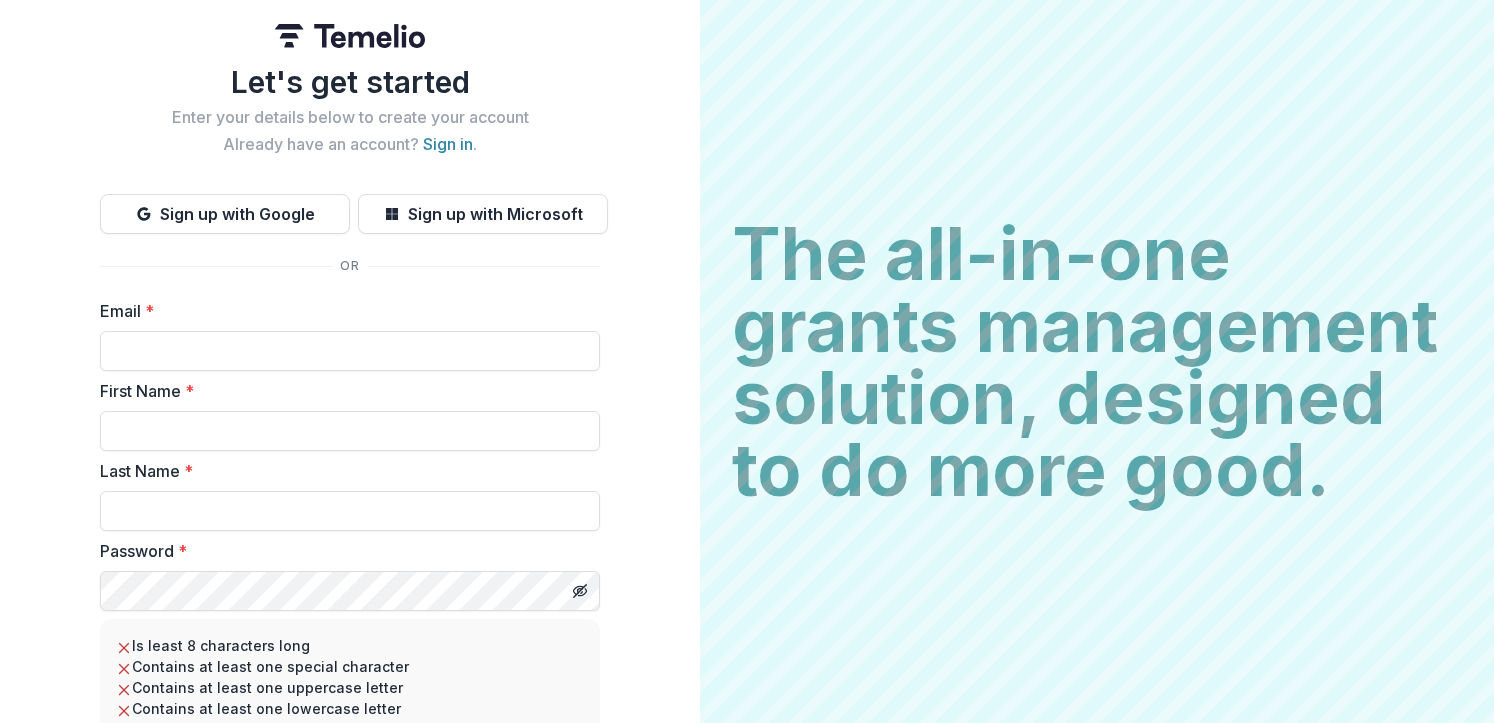 click on "Let's get started Enter your details below to create your account Already have an account?   Sign in . Sign up with Google Sign up with Microsoft Email * First Name * Last Name * Password * Is least 8 characters long Contains at least one special character Contains at least one uppercase letter Contains at least one lowercase letter Contains at least one number Confirm Password * Create Account" at bounding box center [350, 478] 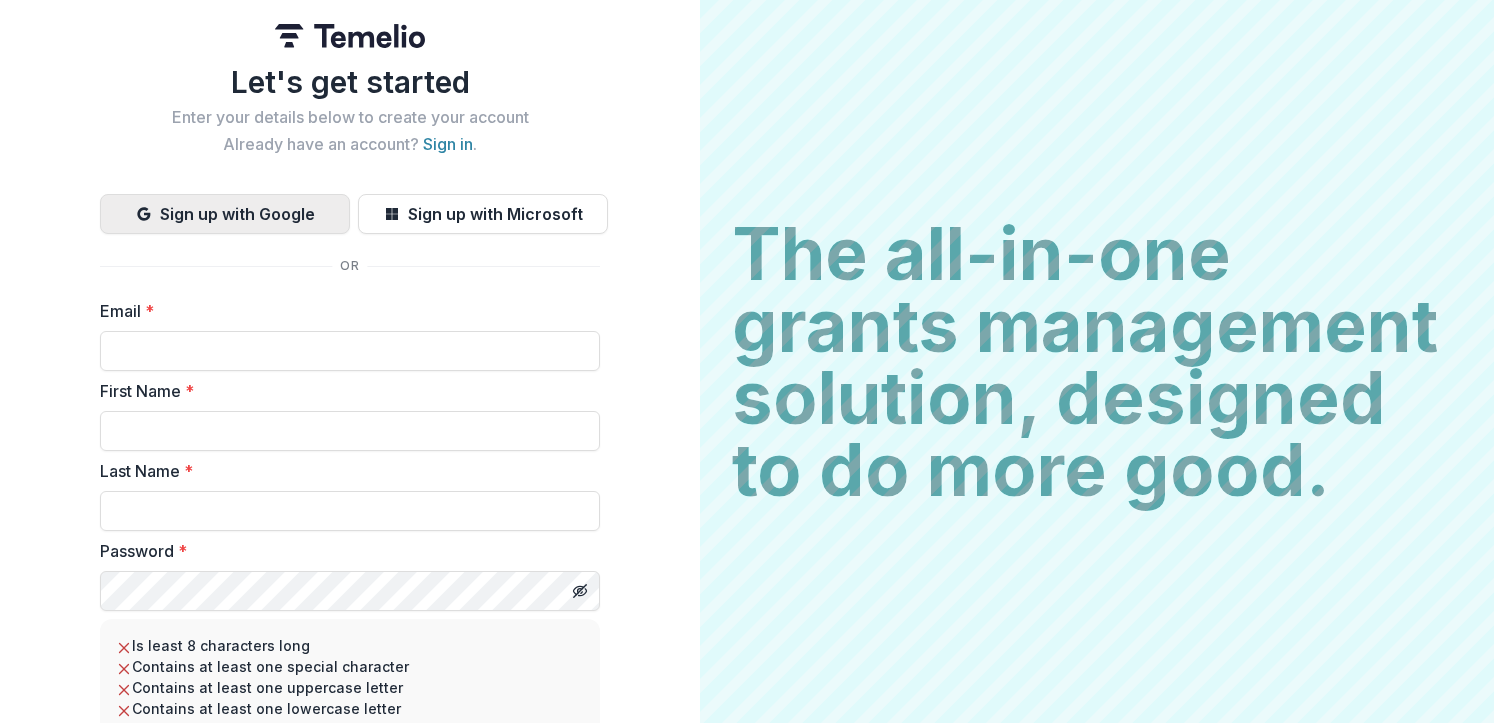 click on "Sign up with Google" at bounding box center [225, 214] 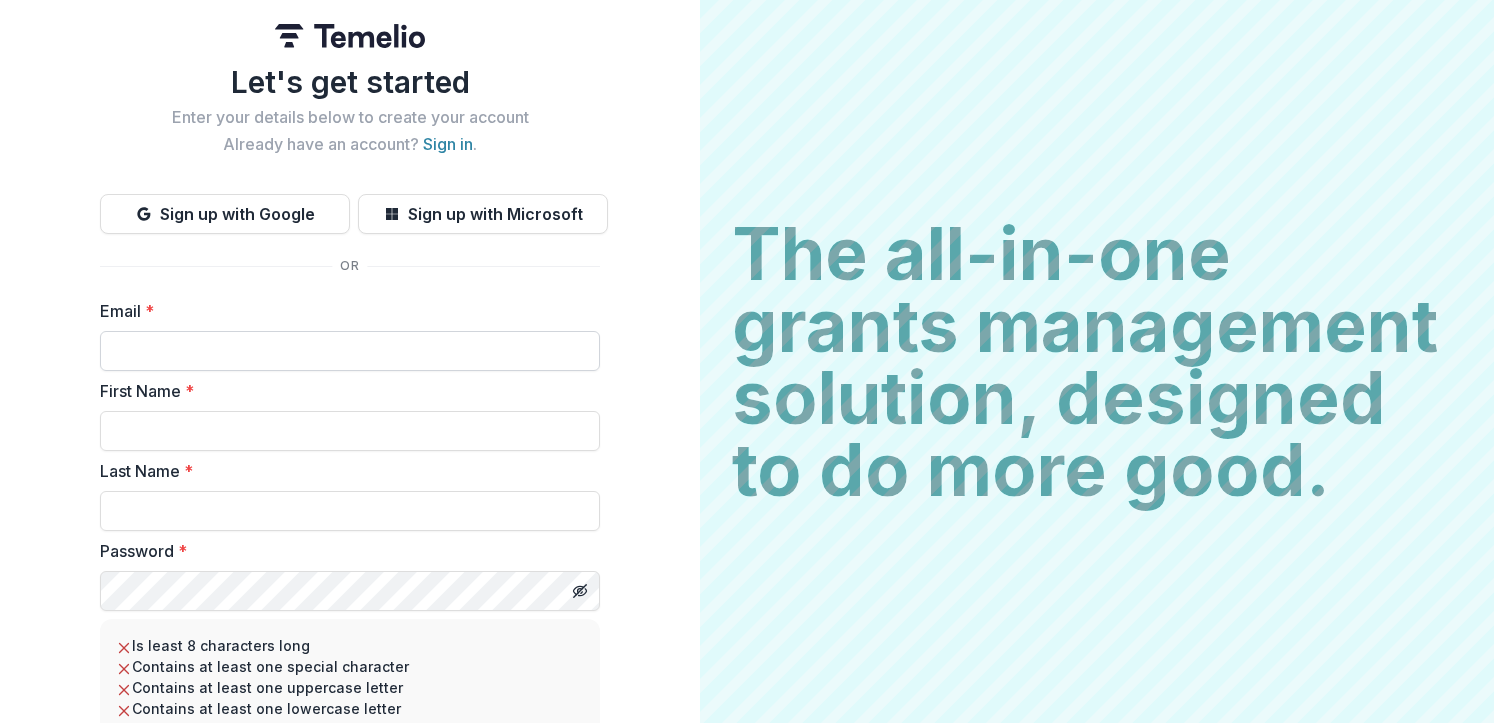 click on "Email *" at bounding box center [350, 351] 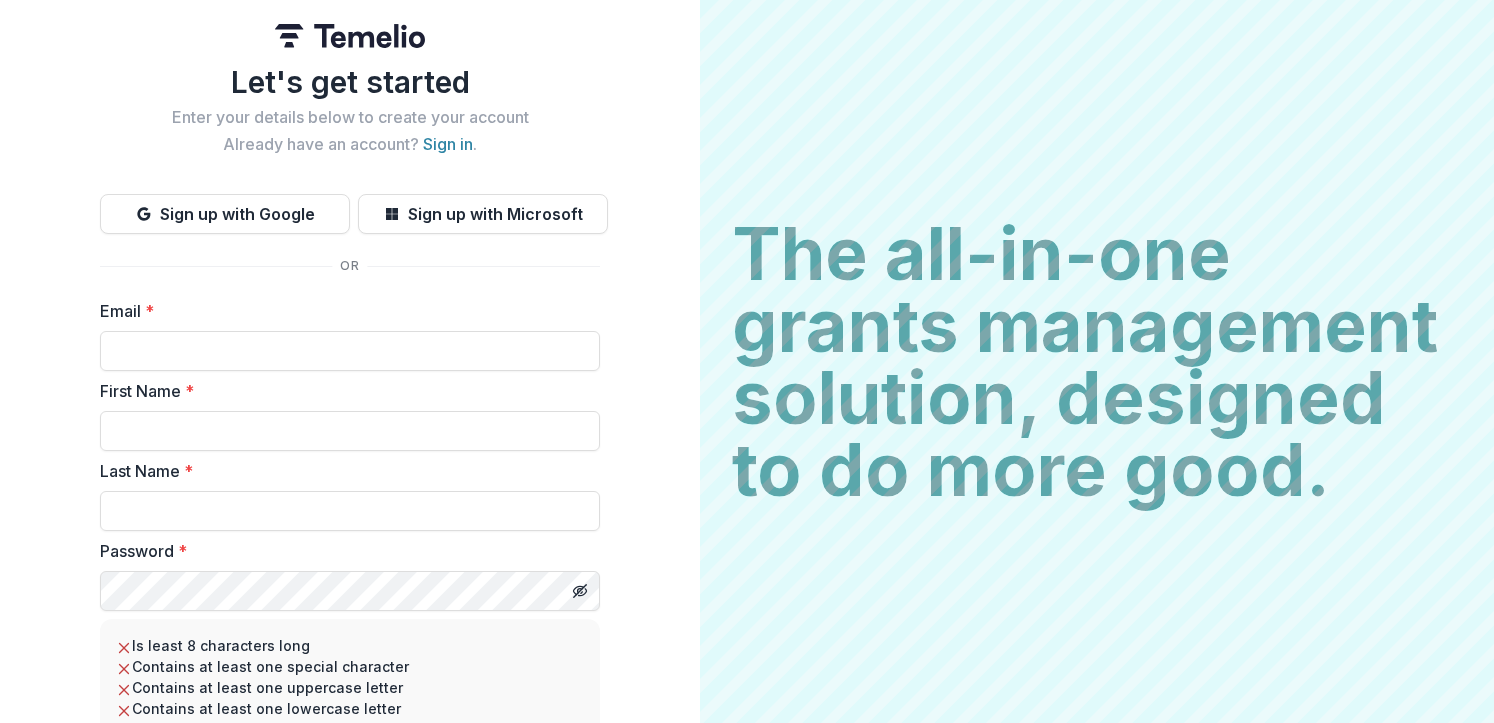 type on "**********" 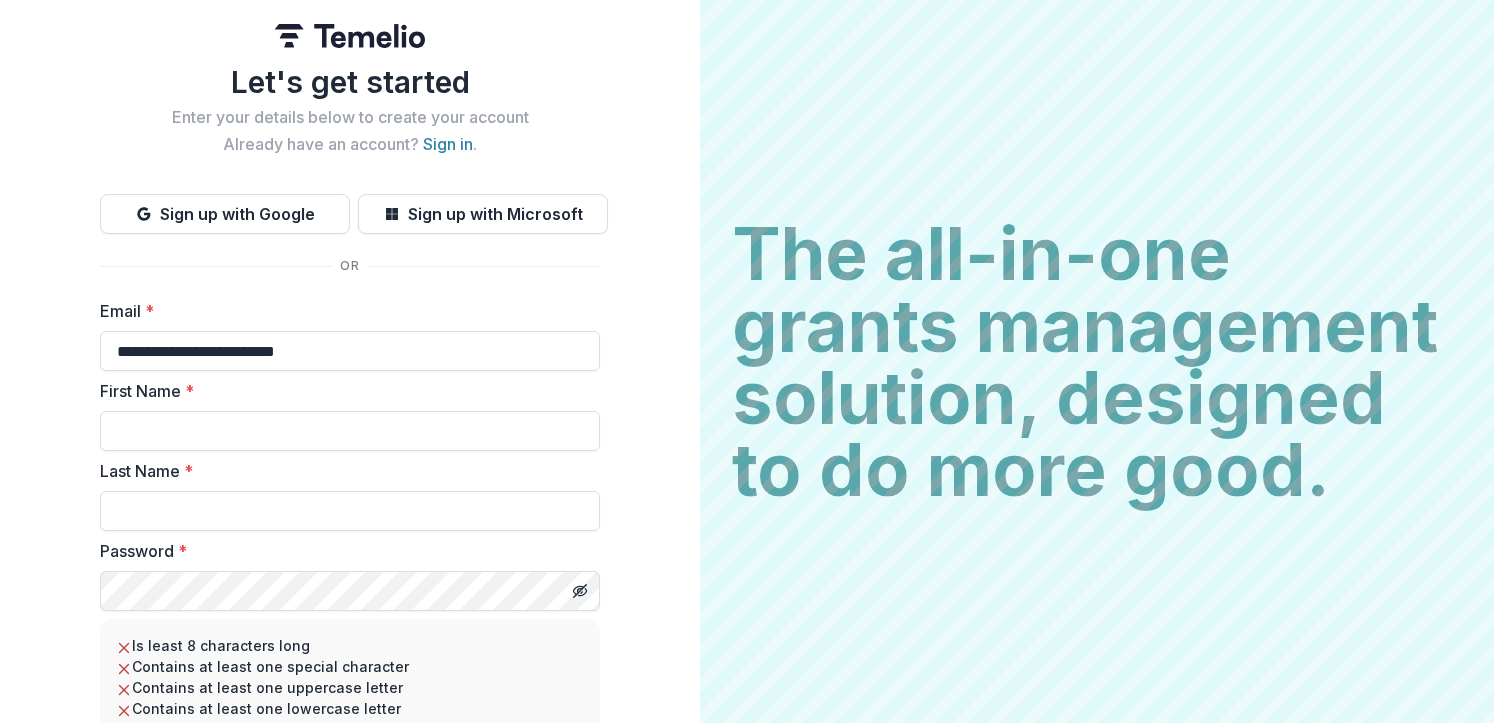 click on "**********" at bounding box center [350, 595] 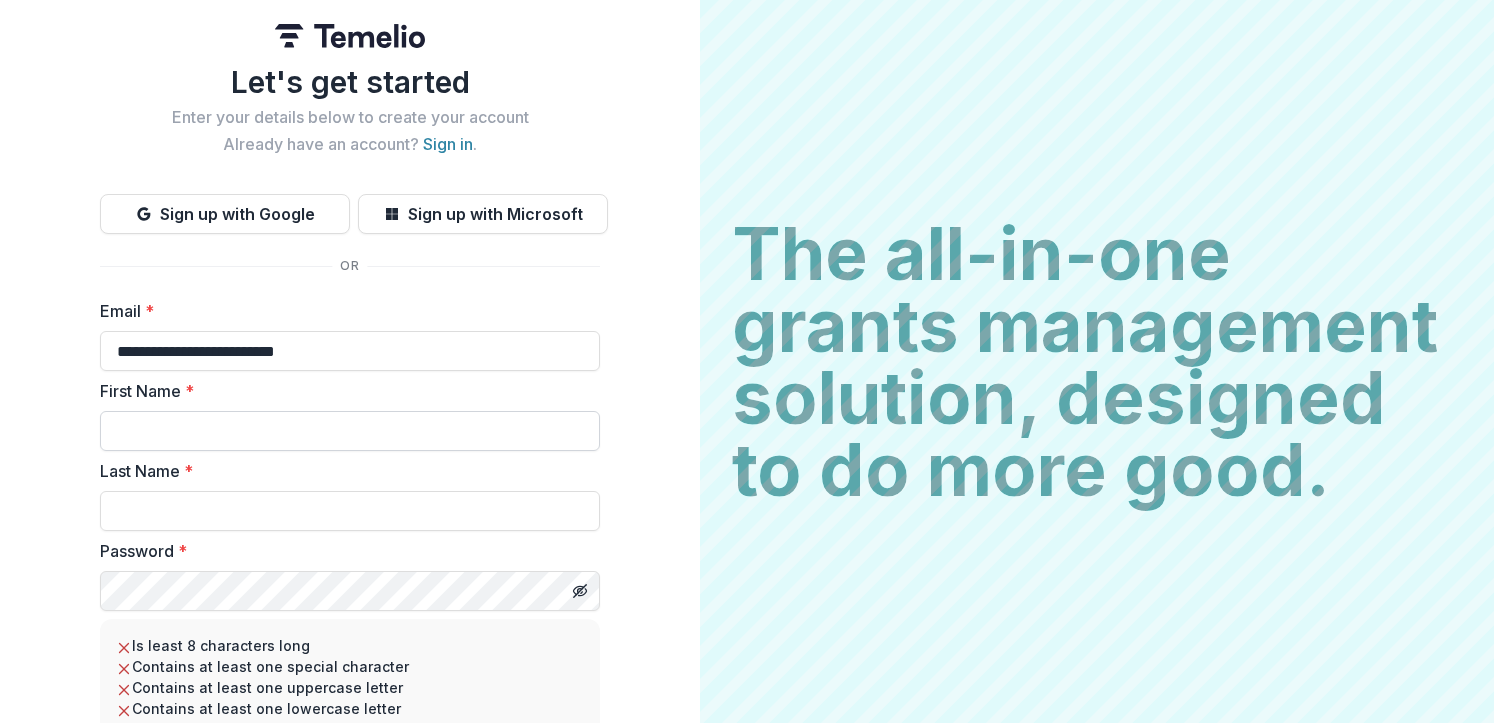 click on "First Name *" at bounding box center [350, 431] 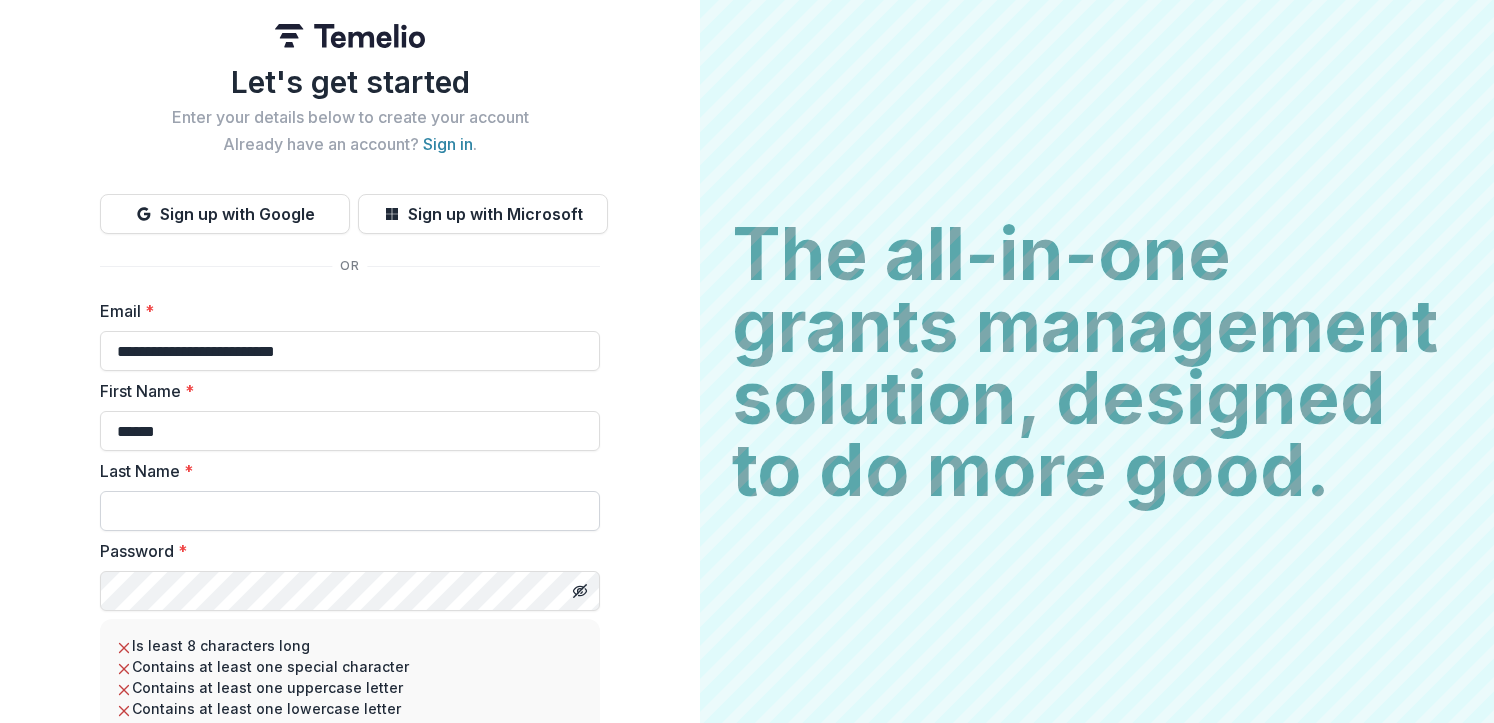 click on "Last Name *" at bounding box center (350, 511) 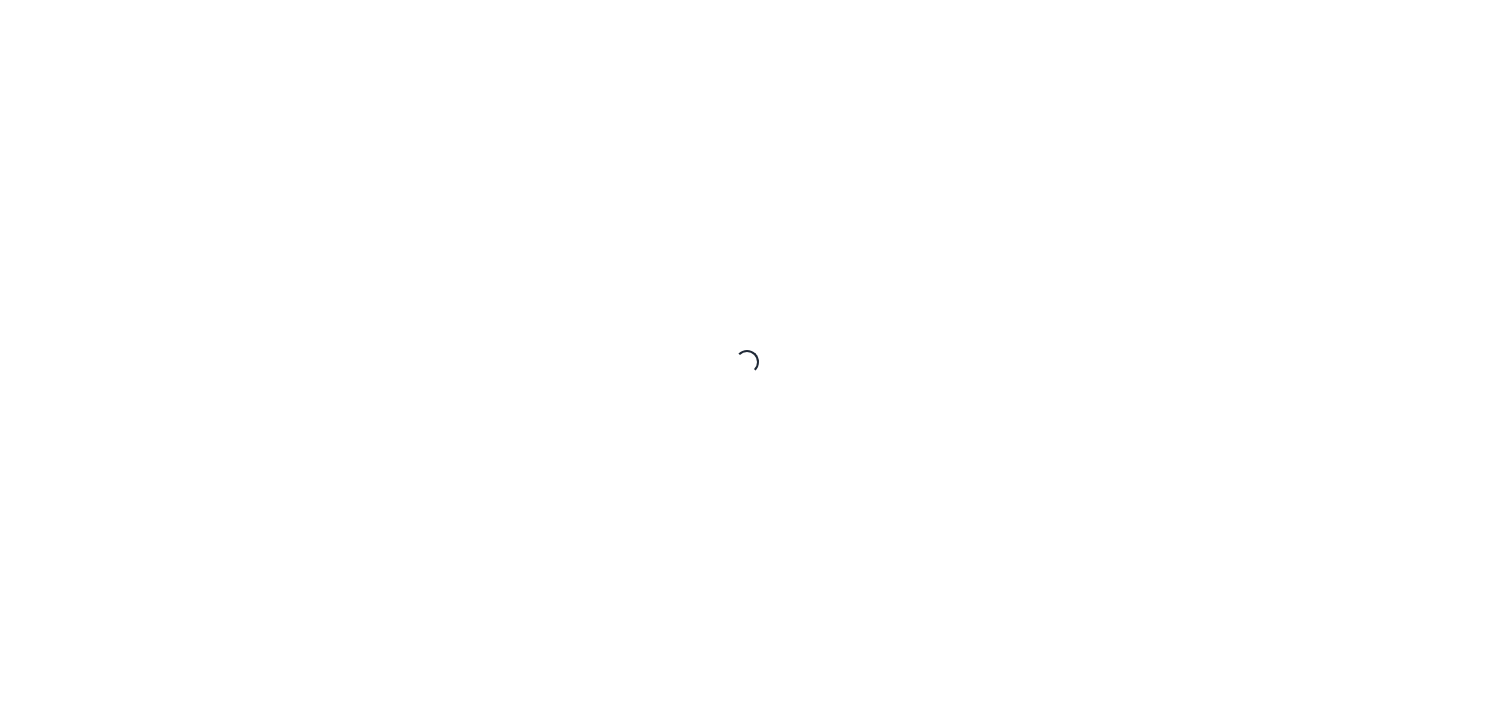 scroll, scrollTop: 0, scrollLeft: 0, axis: both 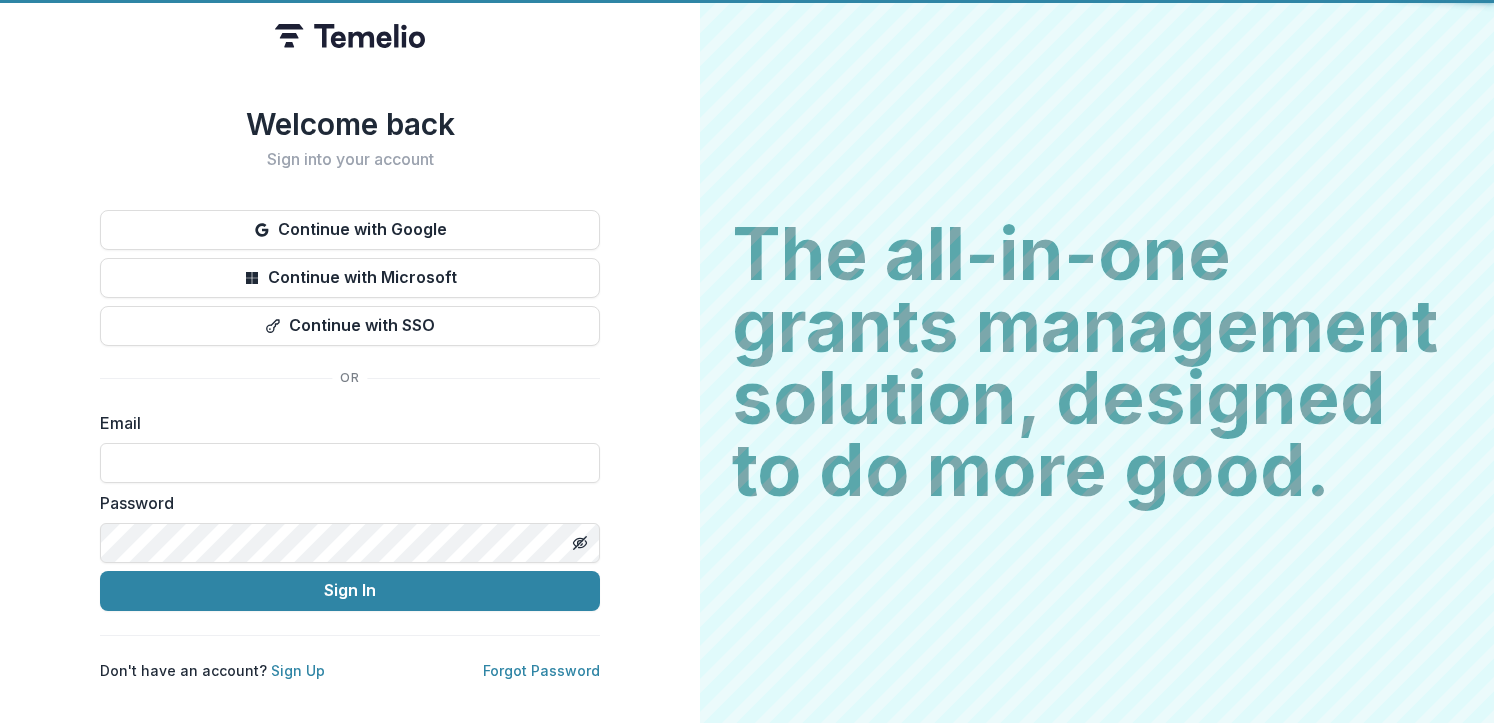 click on "Password" at bounding box center [344, 503] 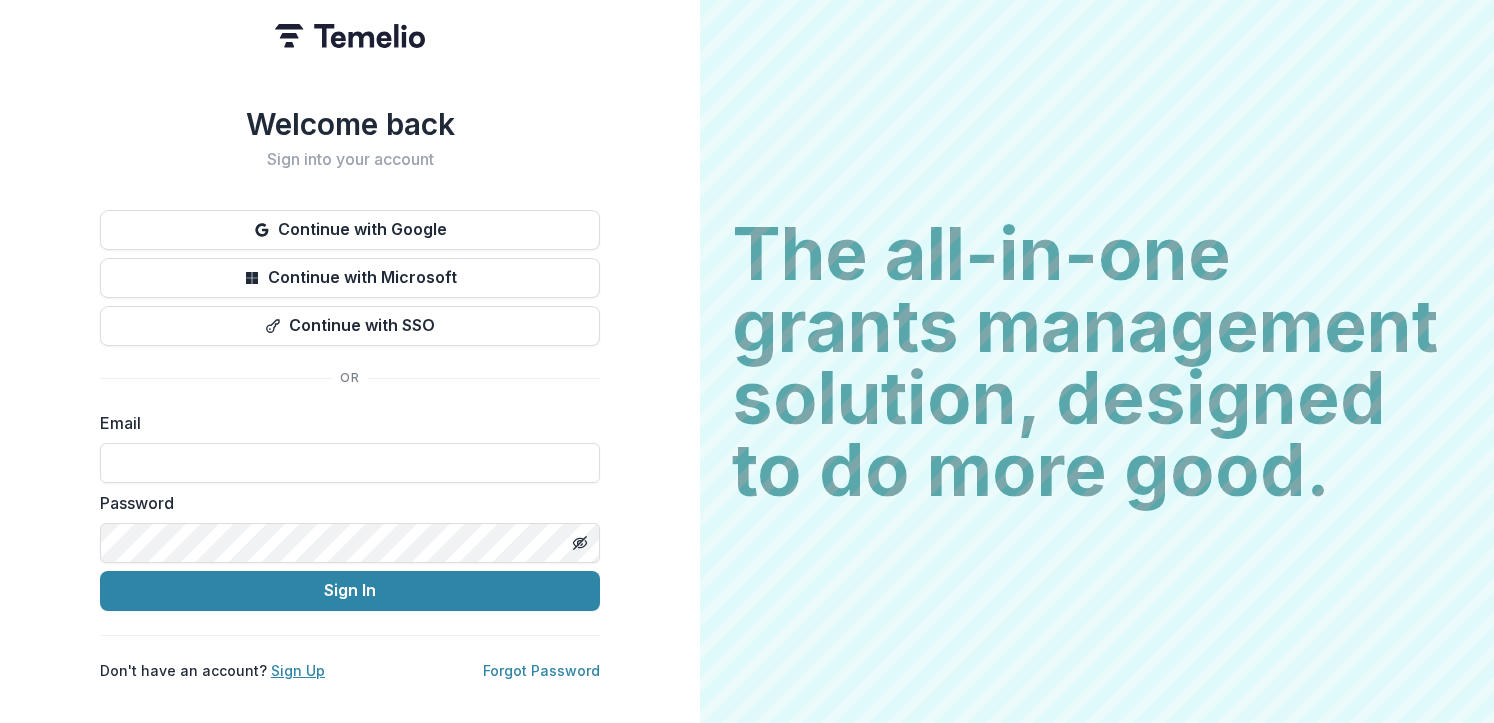 click on "Sign Up" at bounding box center [298, 670] 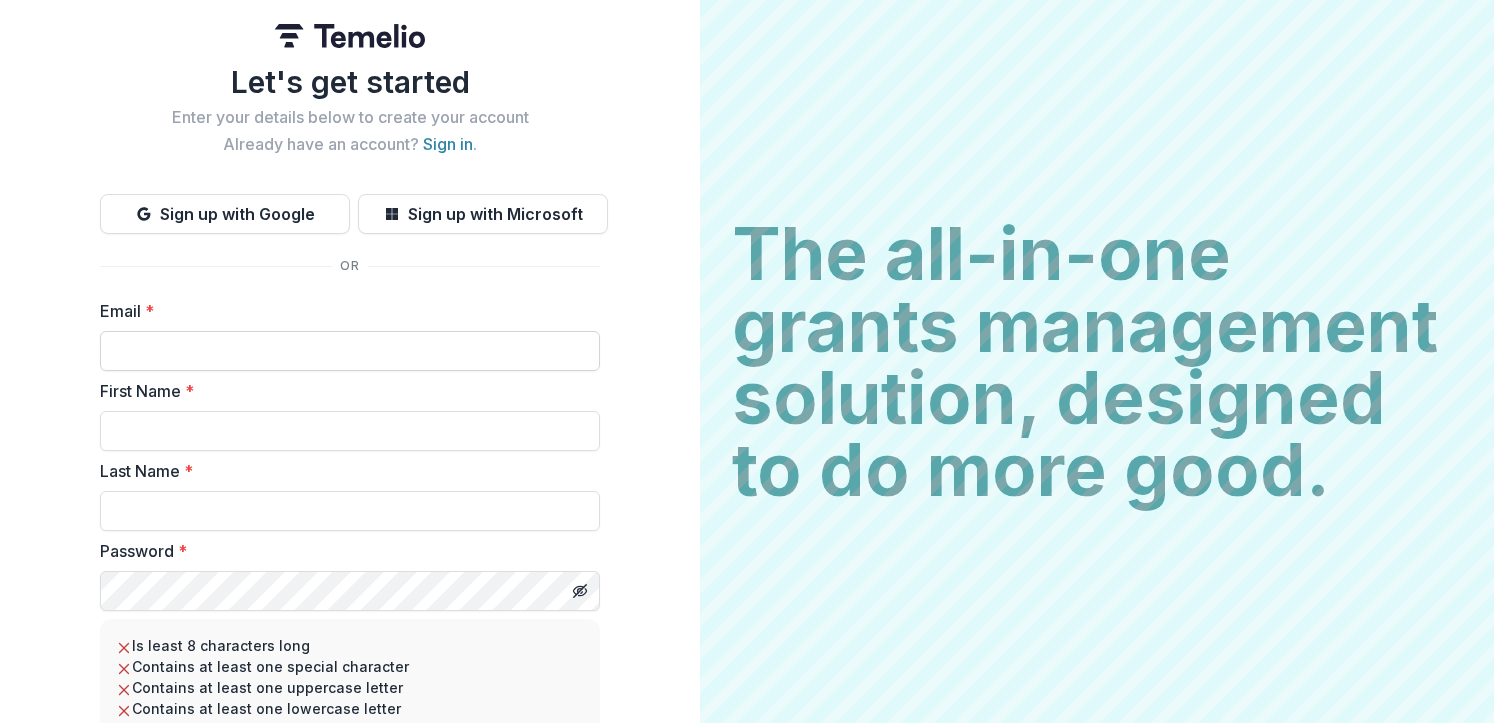 click on "Email *" at bounding box center (350, 351) 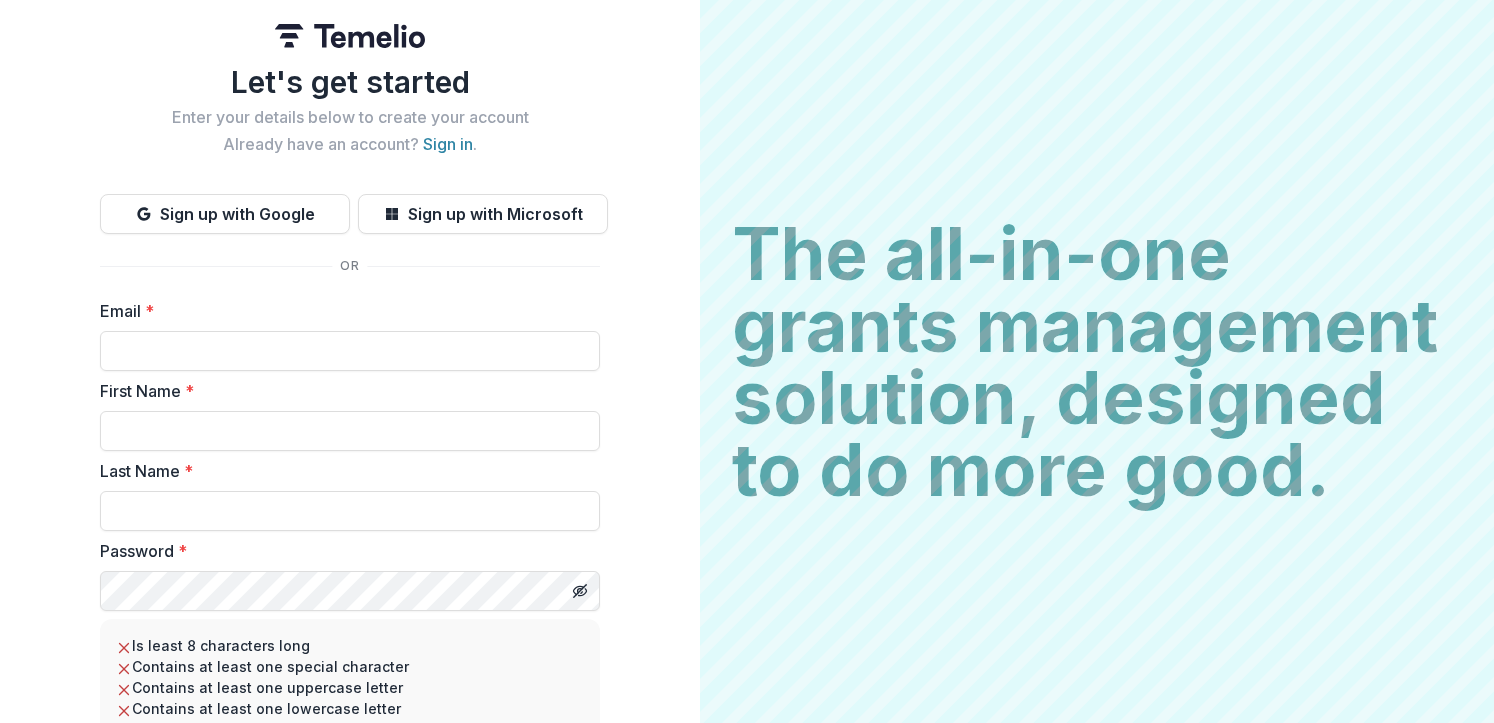 type on "**********" 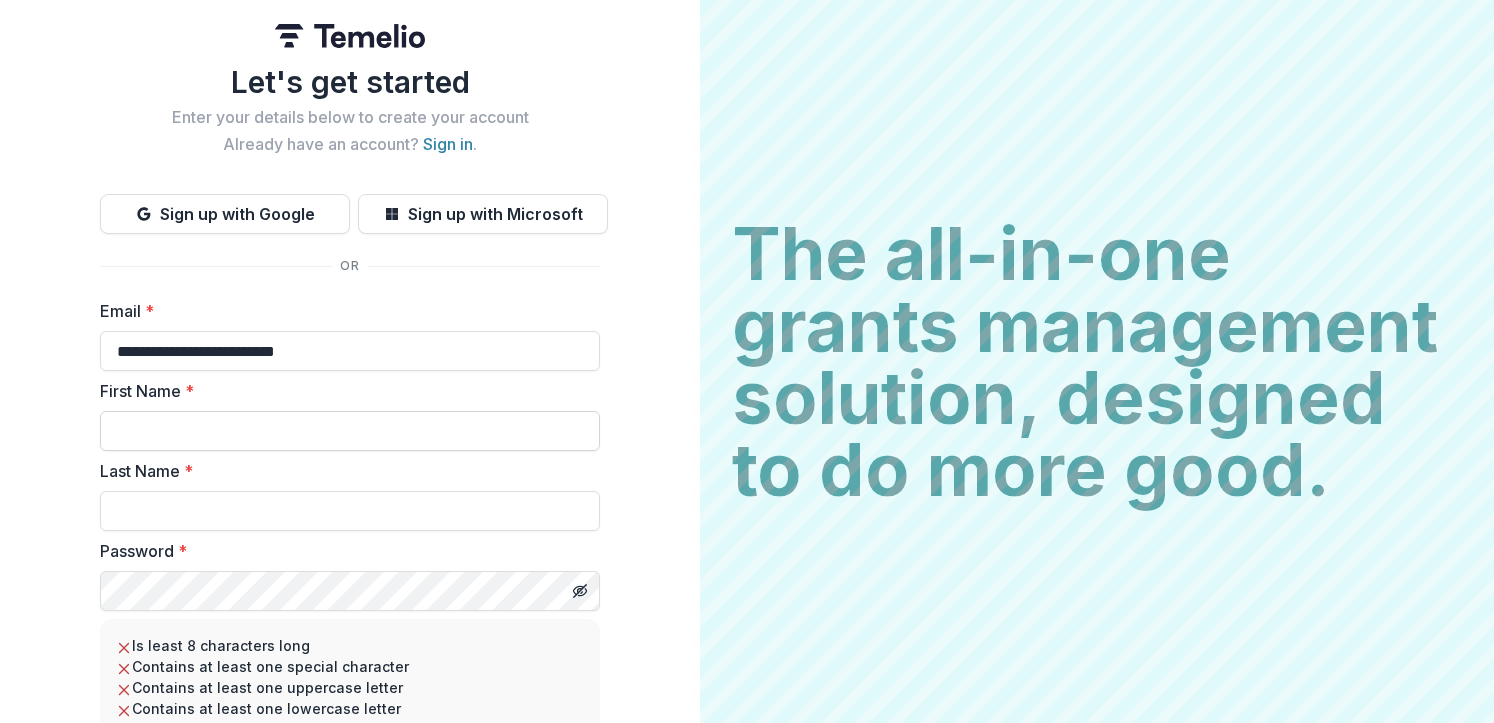 click on "First Name *" at bounding box center [350, 431] 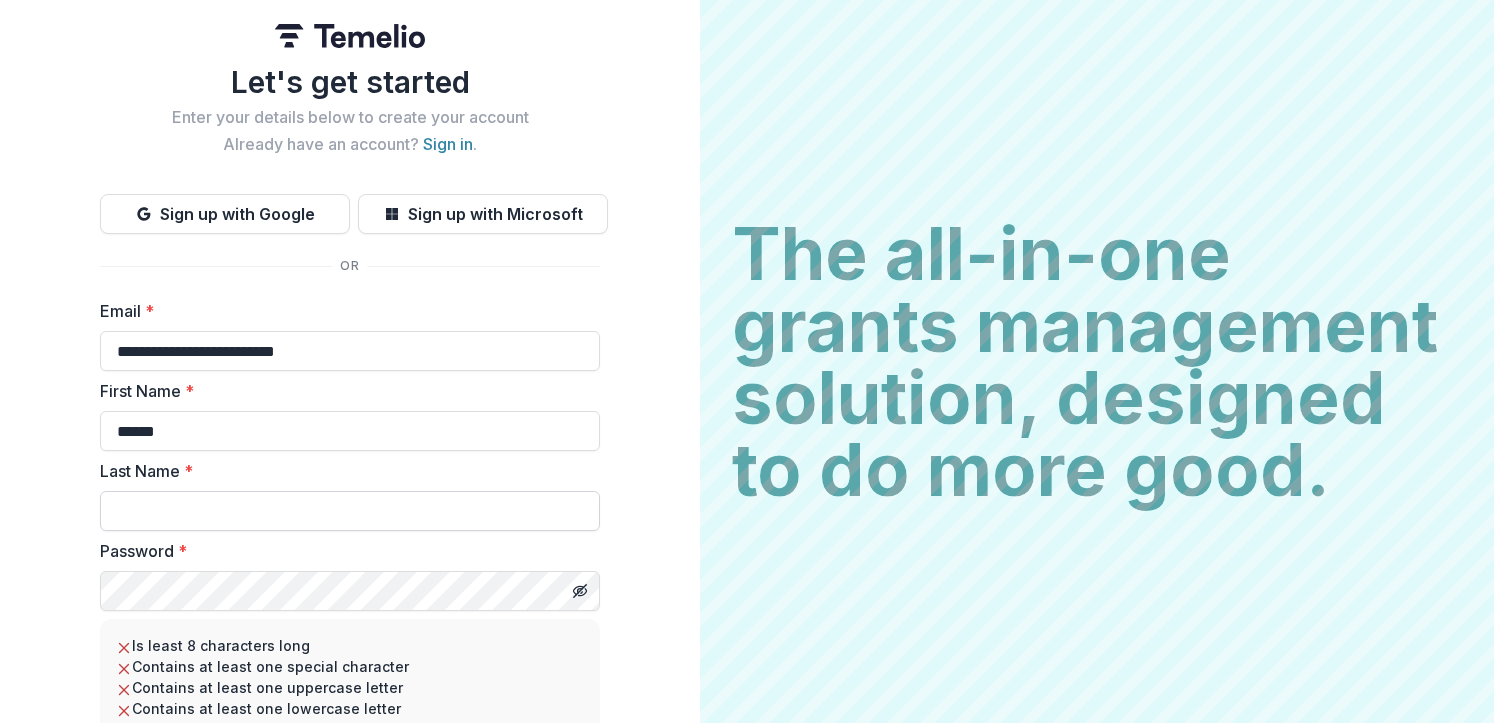 click on "Last Name *" at bounding box center (350, 511) 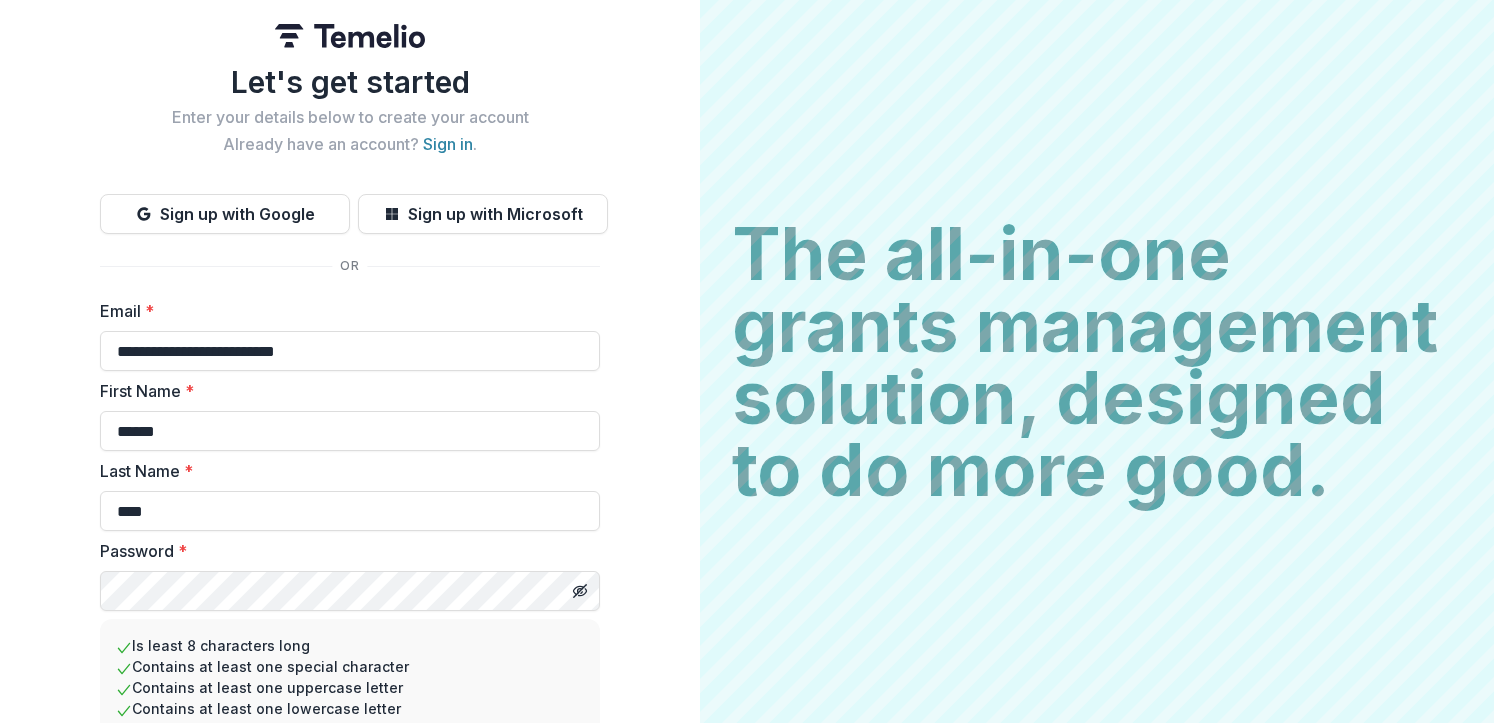 click on "Contains at least one special character" at bounding box center [350, 666] 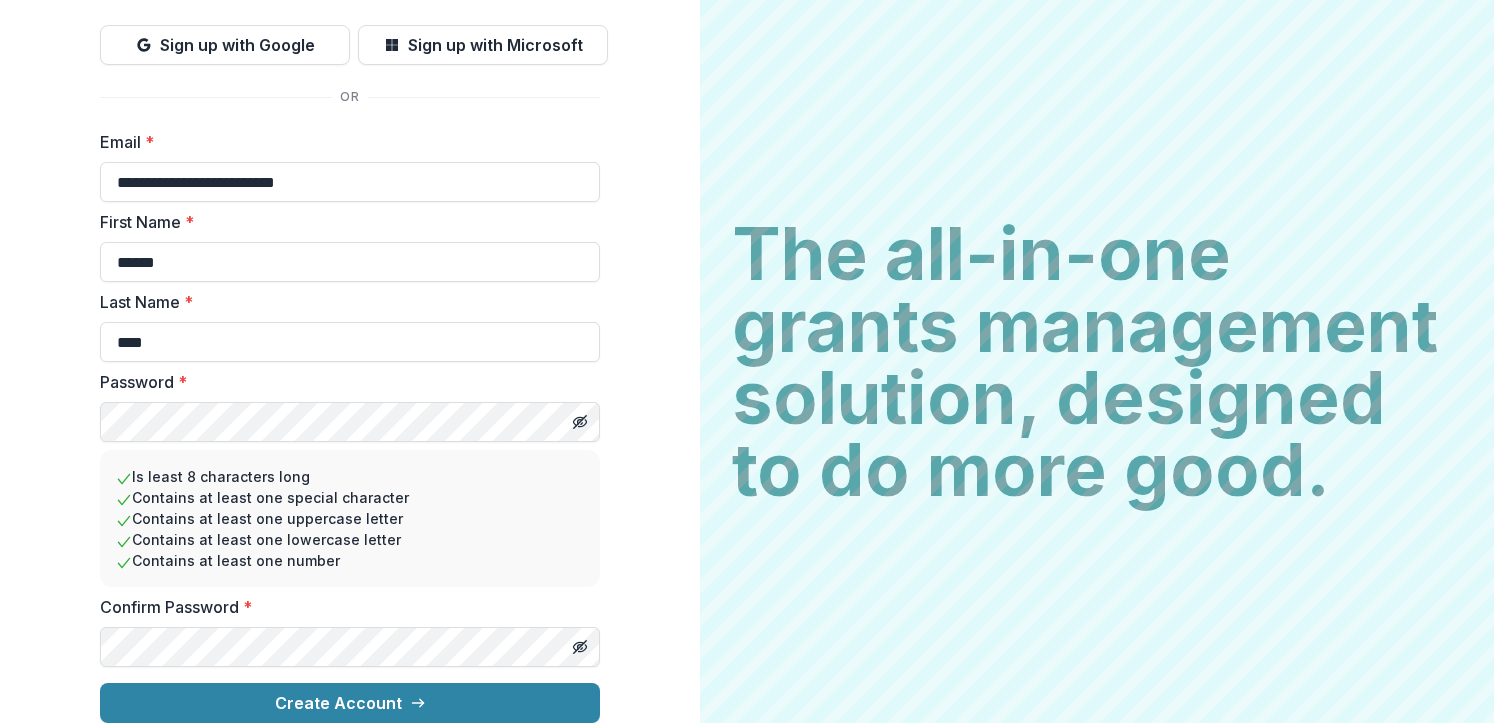 scroll, scrollTop: 185, scrollLeft: 0, axis: vertical 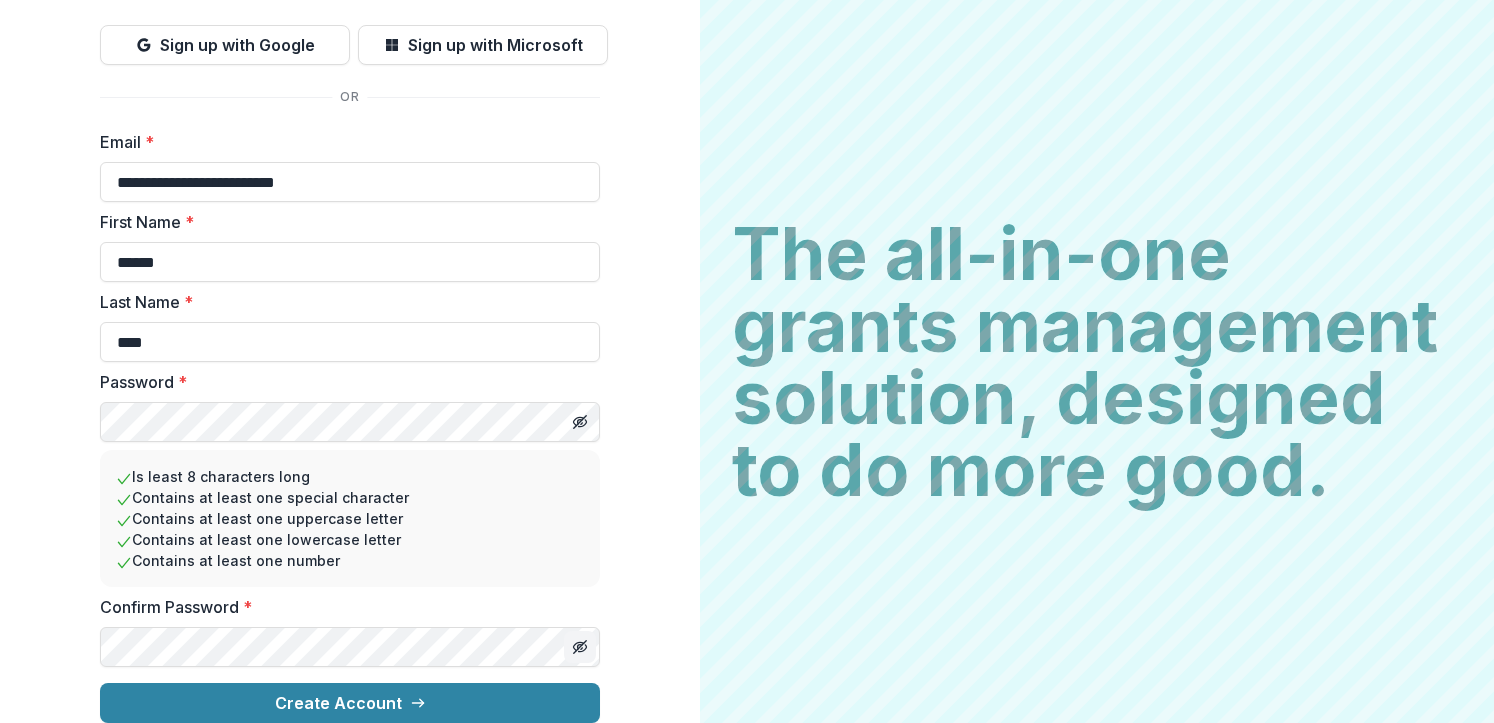 click 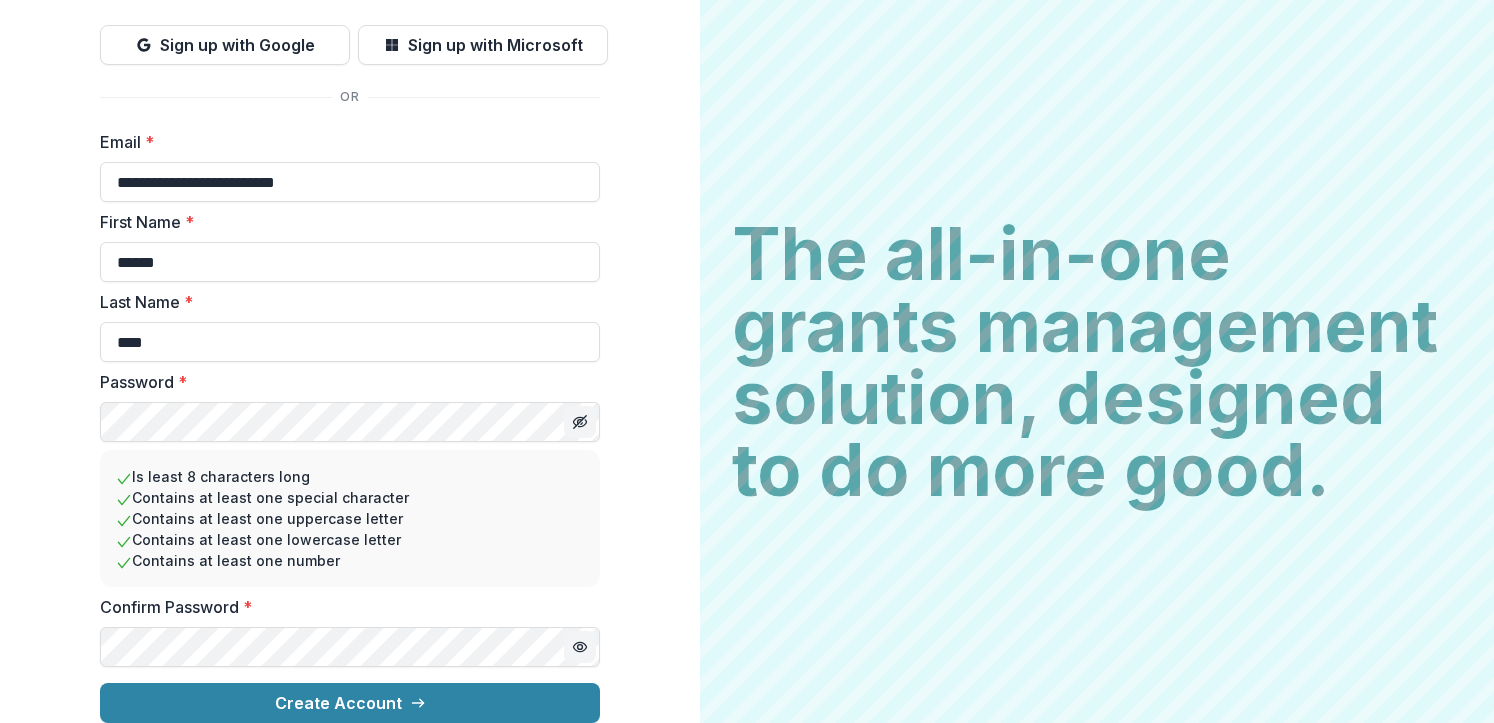 click 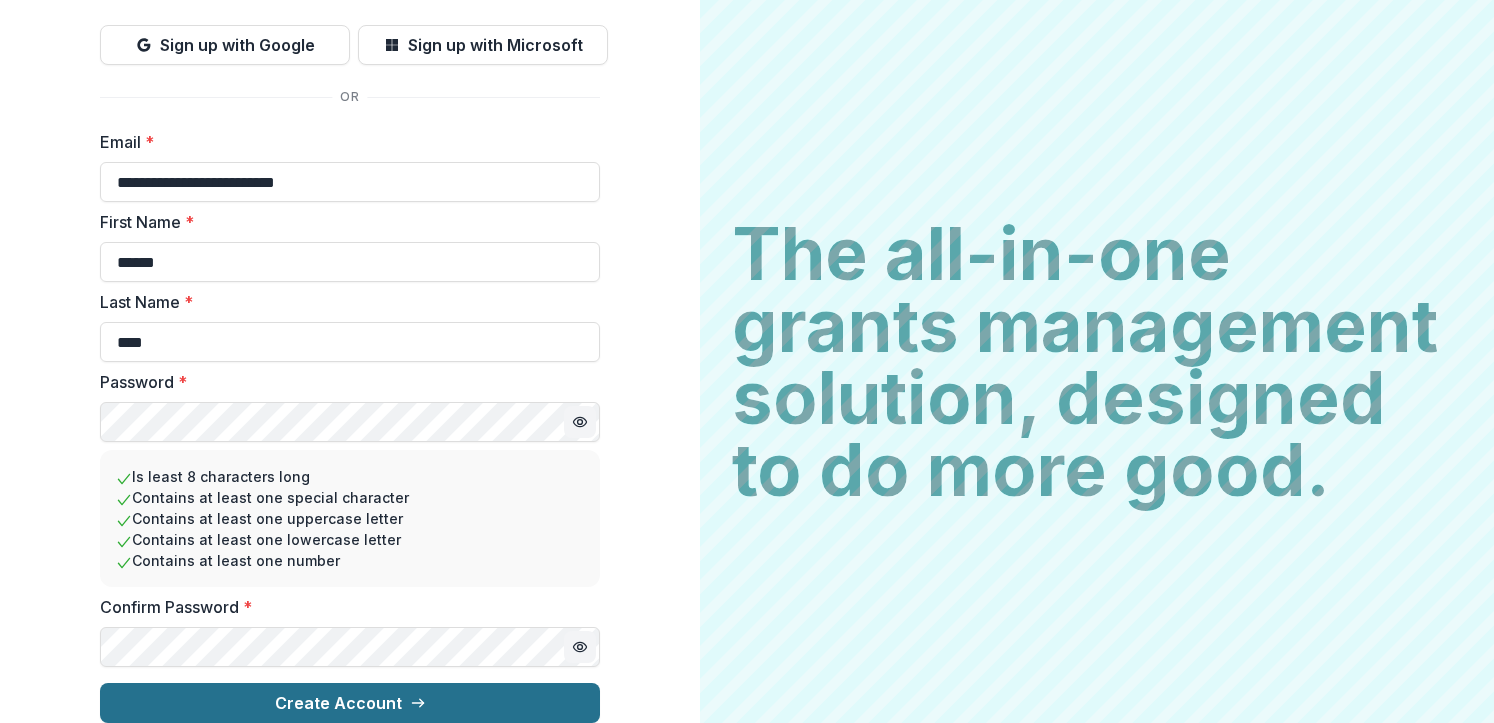 click on "Create Account" at bounding box center (350, 703) 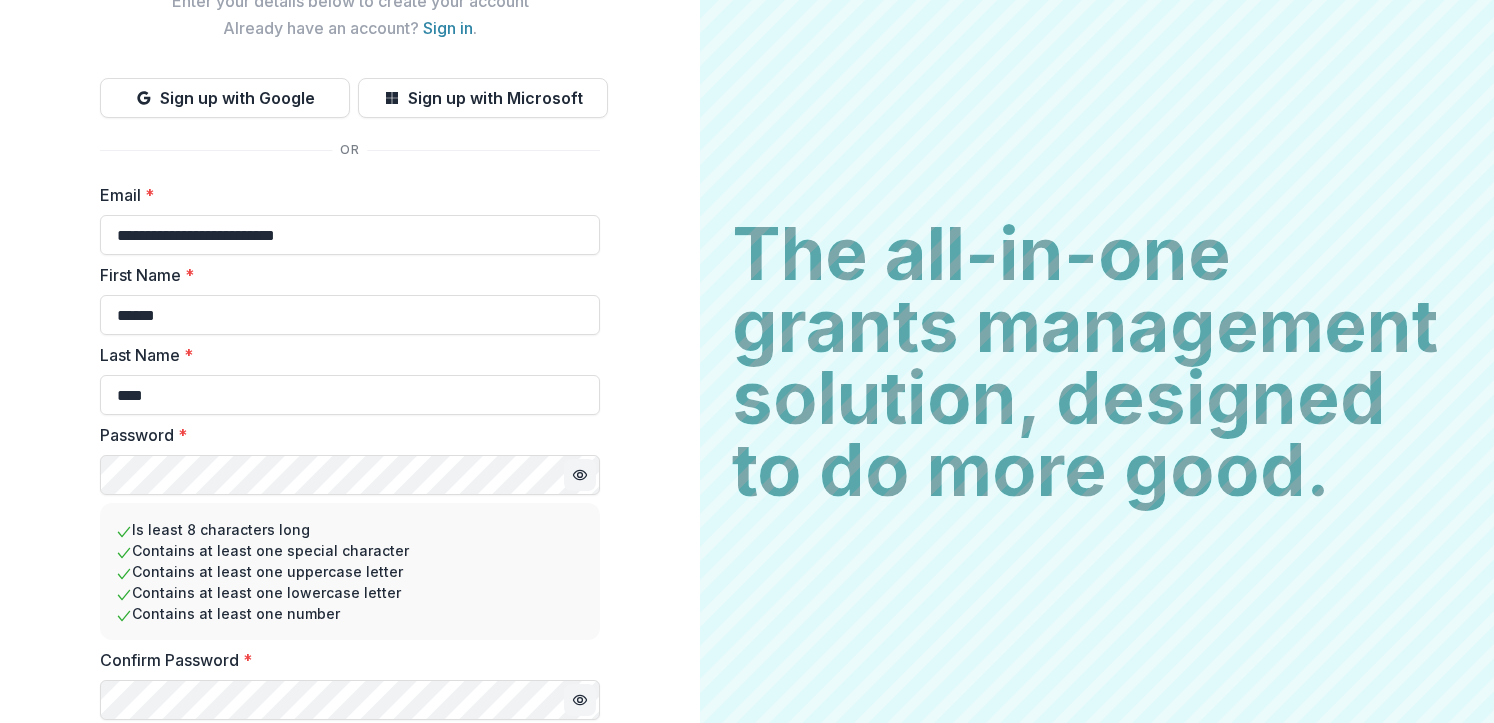 scroll, scrollTop: 0, scrollLeft: 0, axis: both 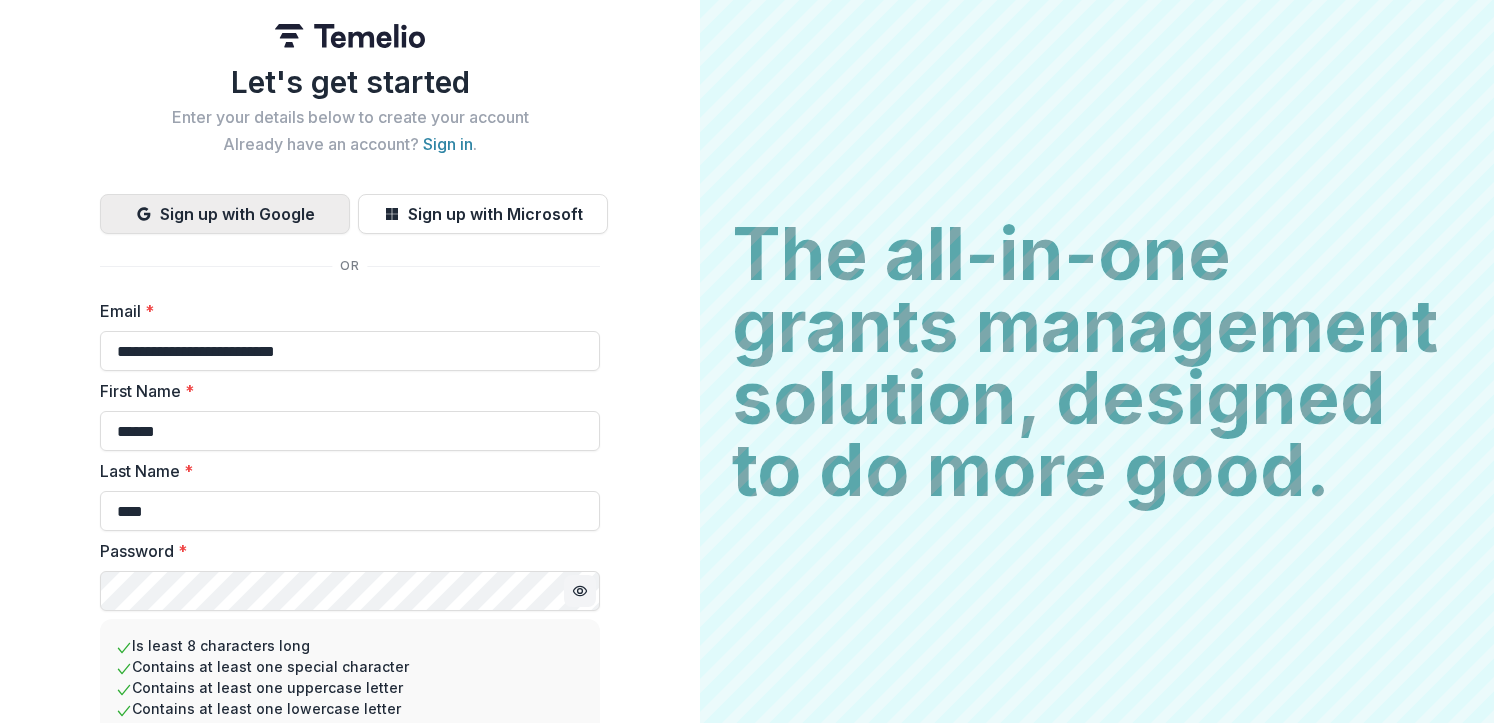 click on "Sign up with Google" at bounding box center (225, 214) 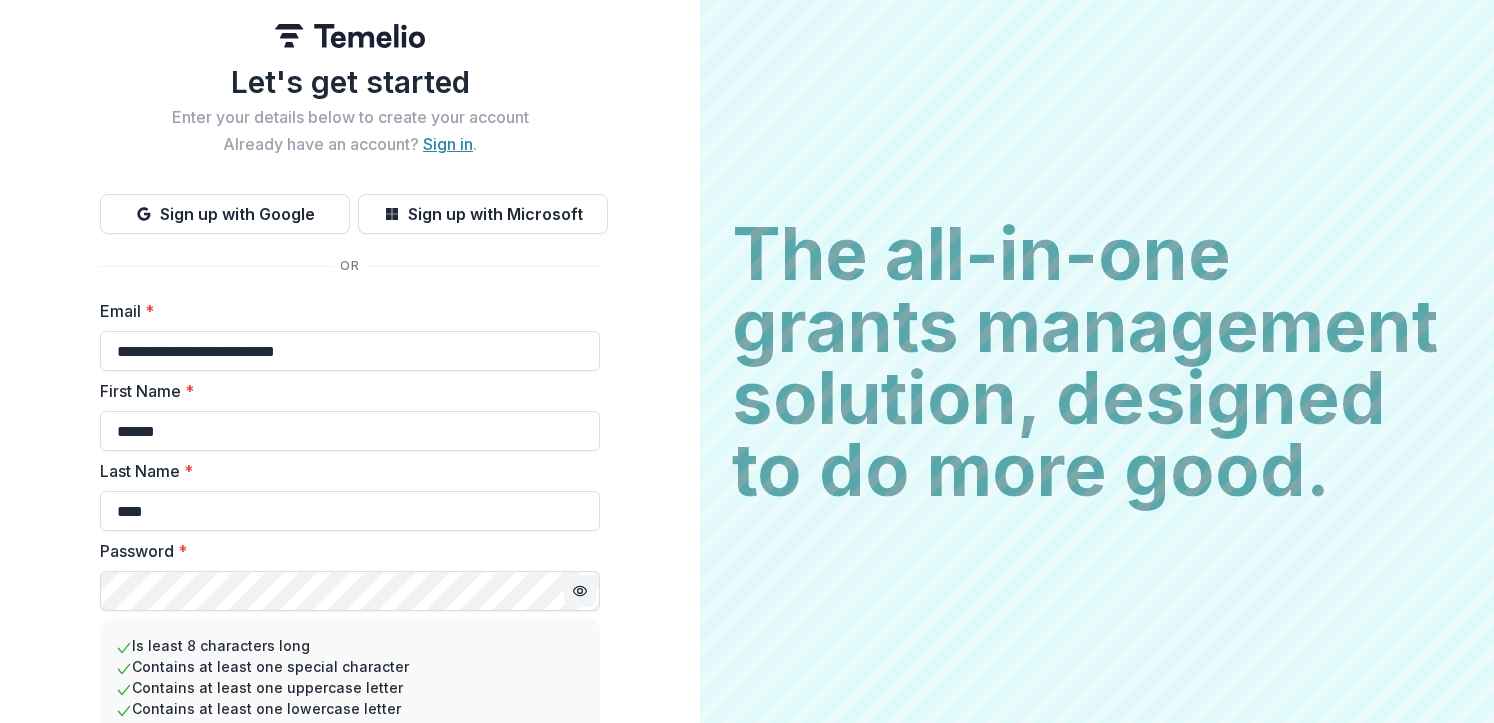 click on "Sign in" at bounding box center [448, 144] 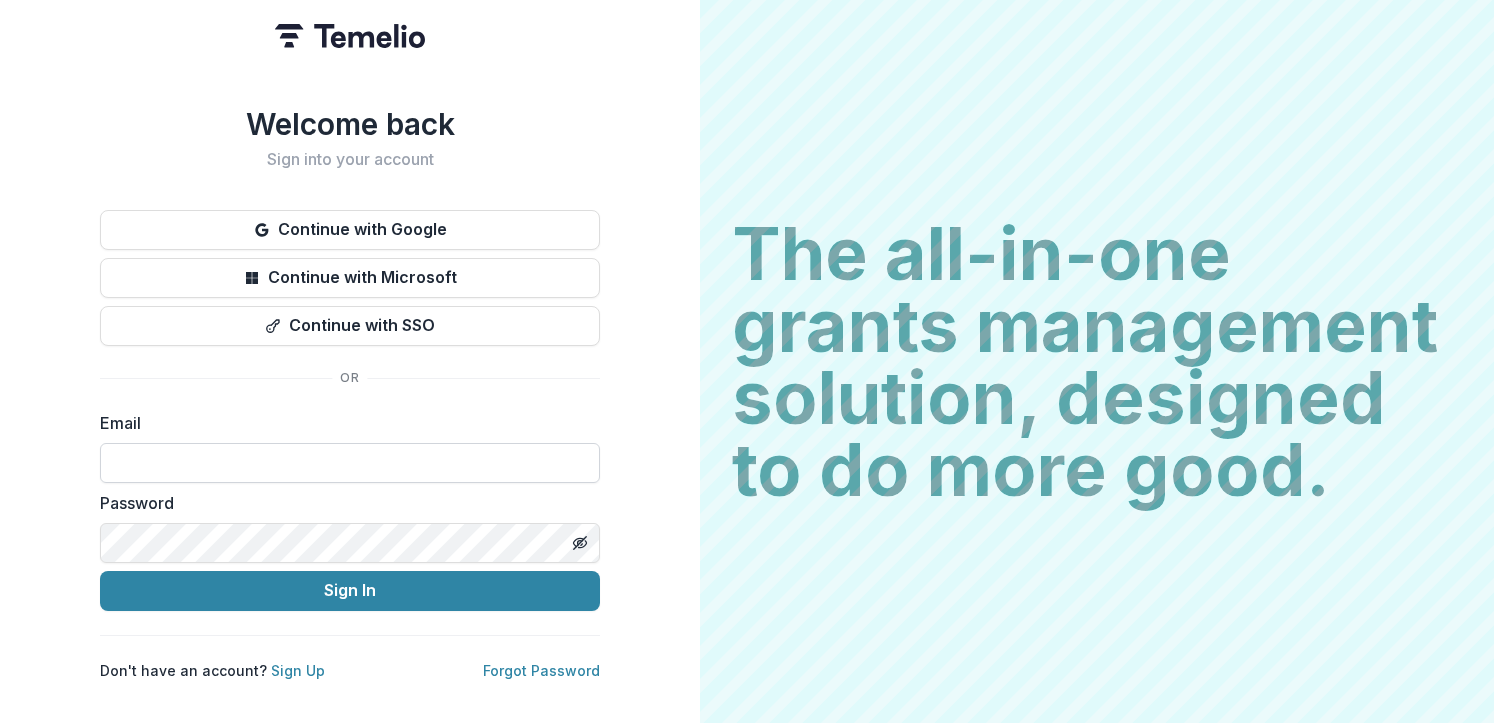 click at bounding box center (350, 463) 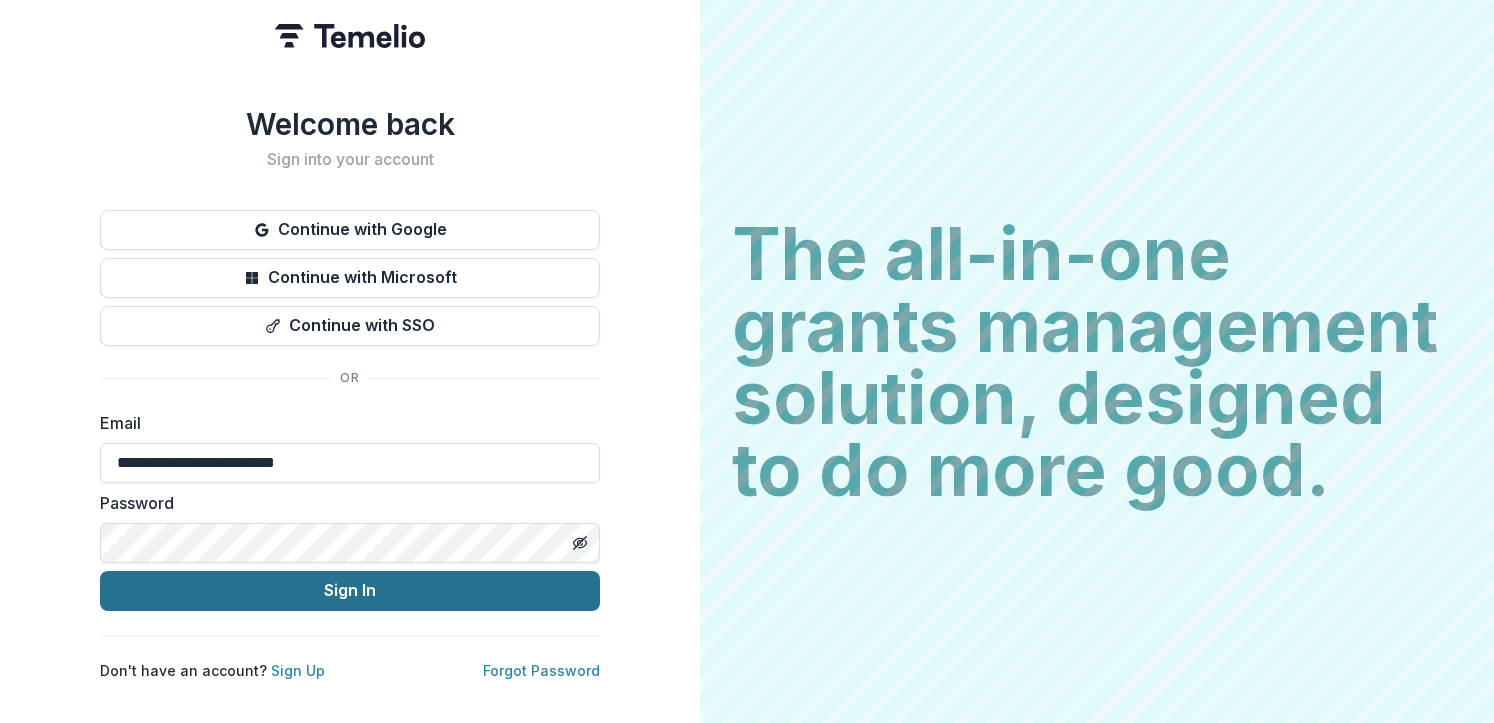 click on "Sign In" at bounding box center (350, 591) 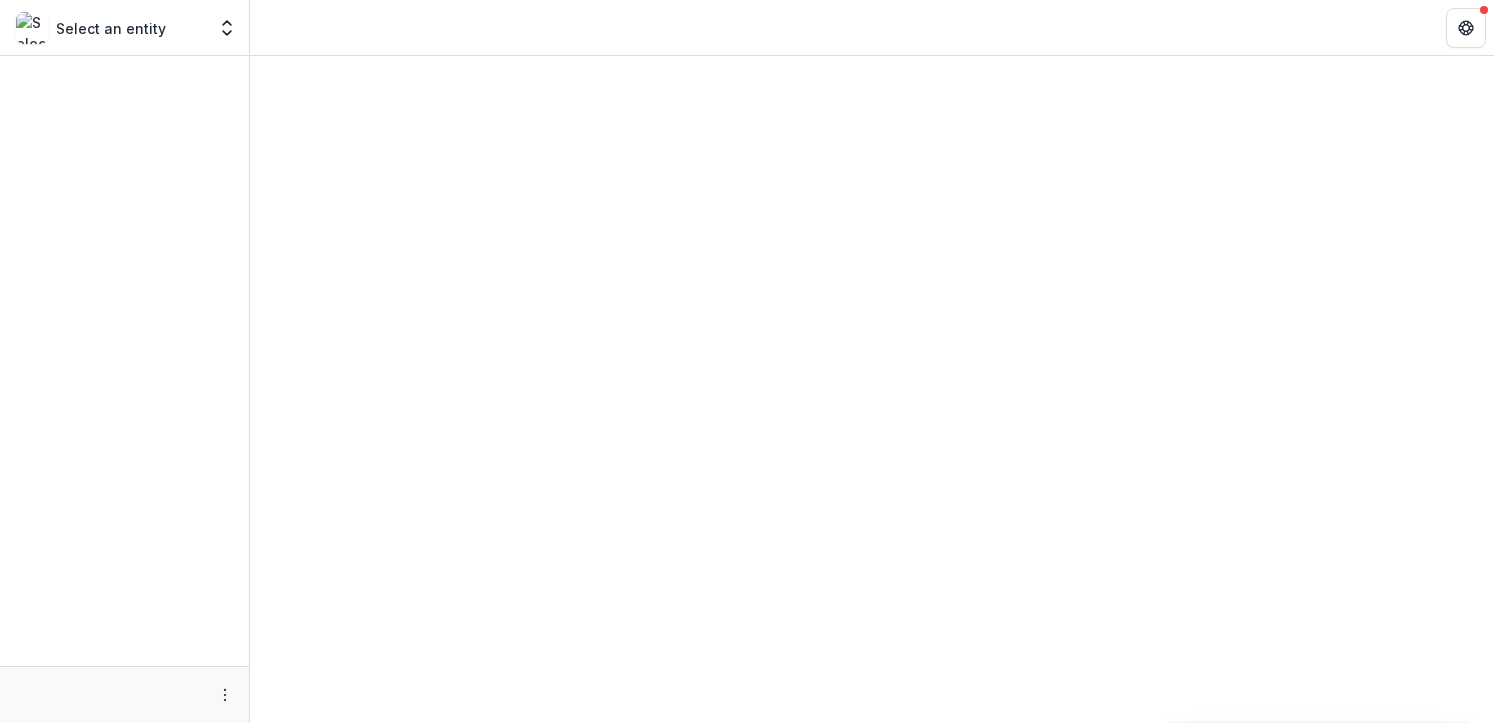 scroll, scrollTop: 0, scrollLeft: 0, axis: both 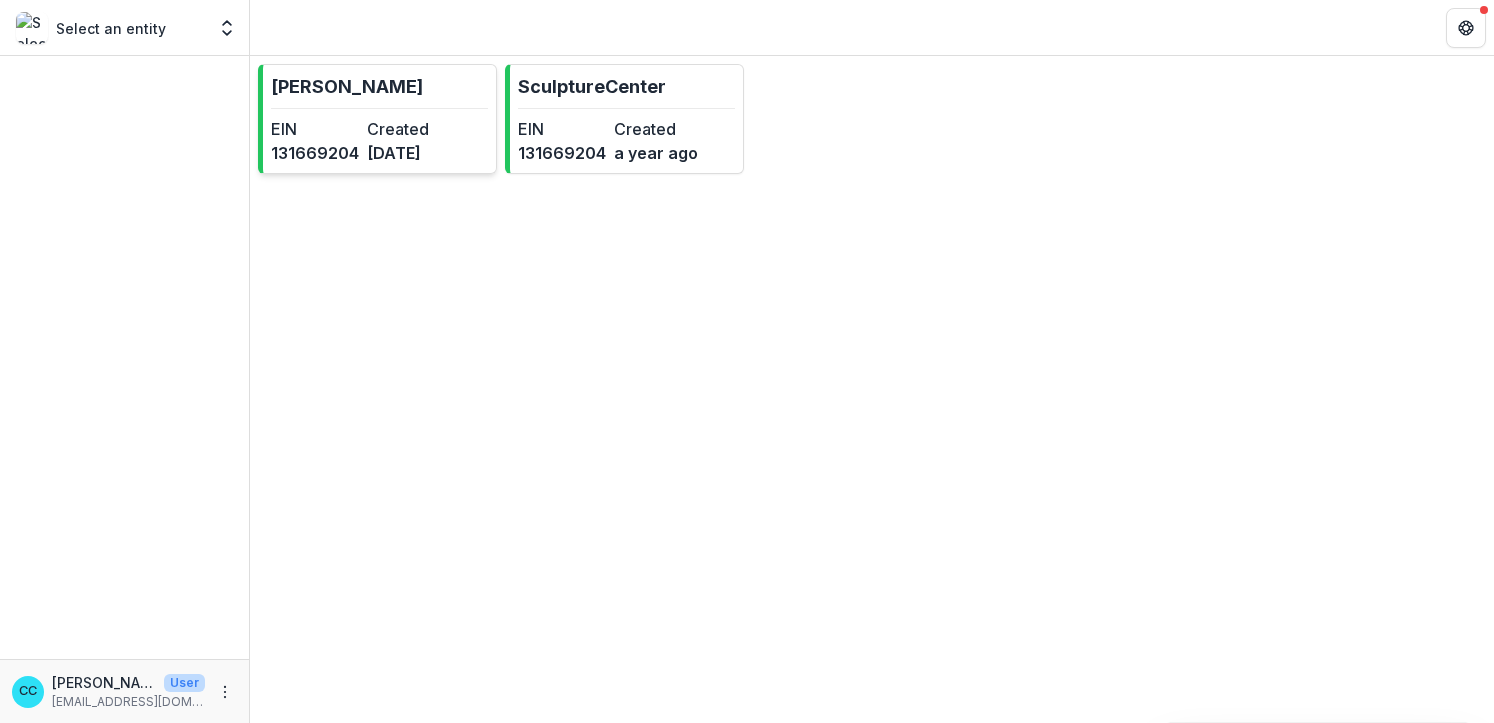 click on "Created" at bounding box center (411, 129) 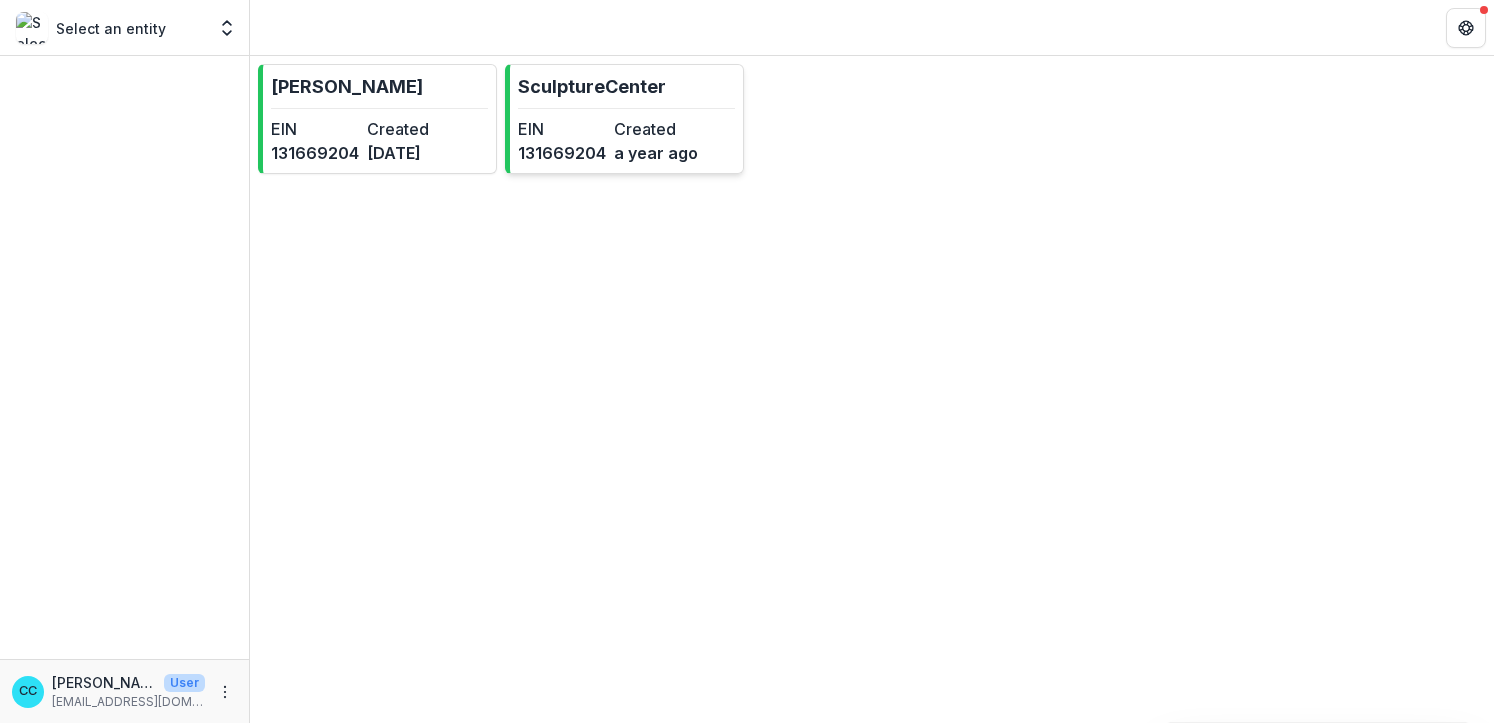 click on "Created" at bounding box center [658, 129] 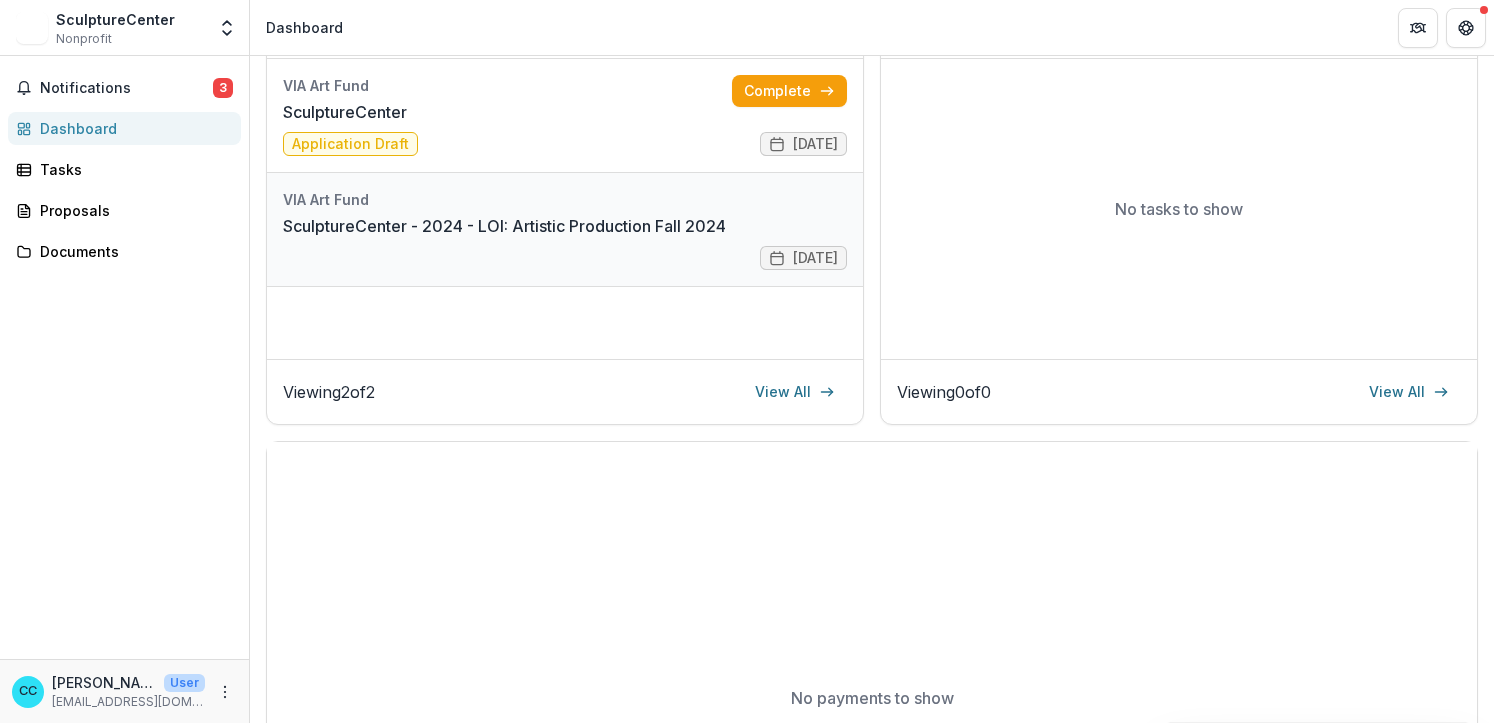 scroll, scrollTop: 0, scrollLeft: 0, axis: both 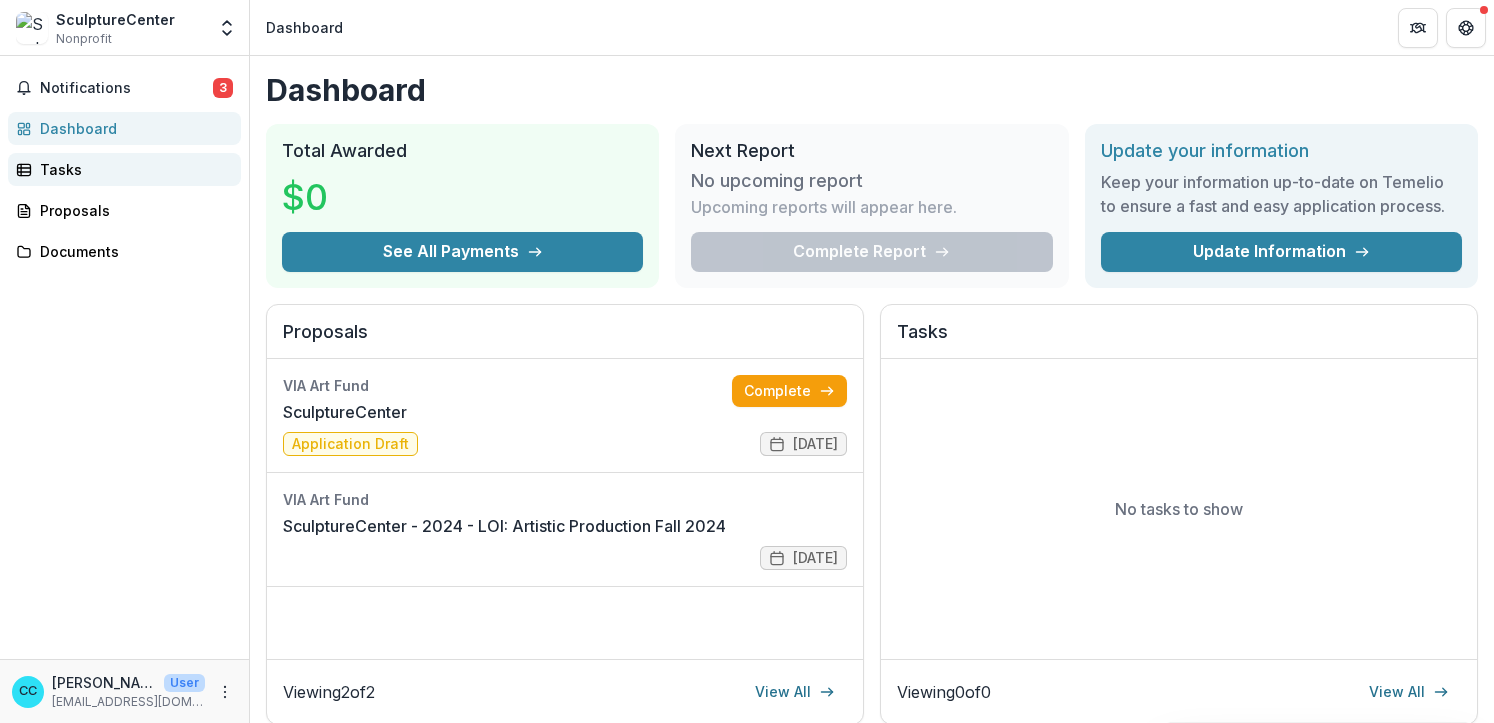 click on "Tasks" at bounding box center [132, 169] 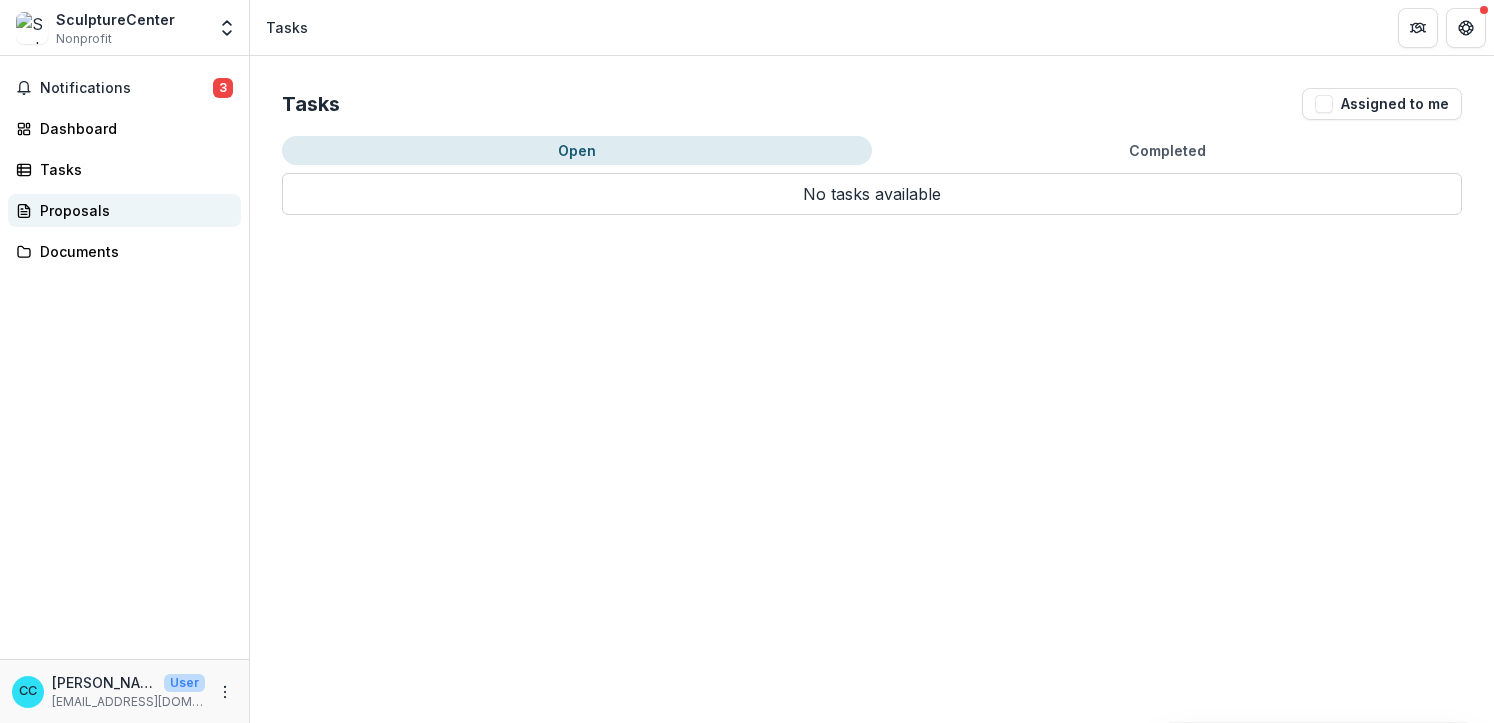 click on "Proposals" at bounding box center (124, 210) 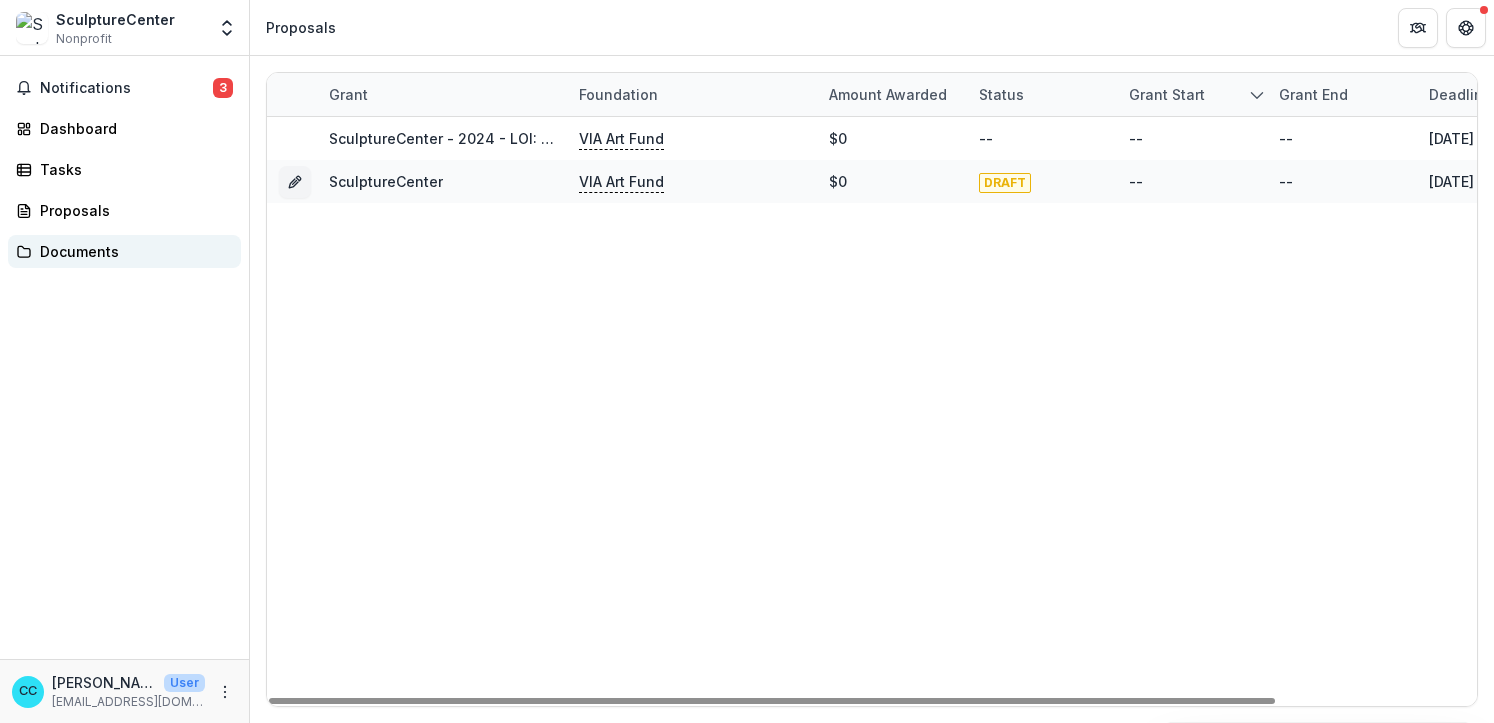 click on "Documents" at bounding box center [132, 251] 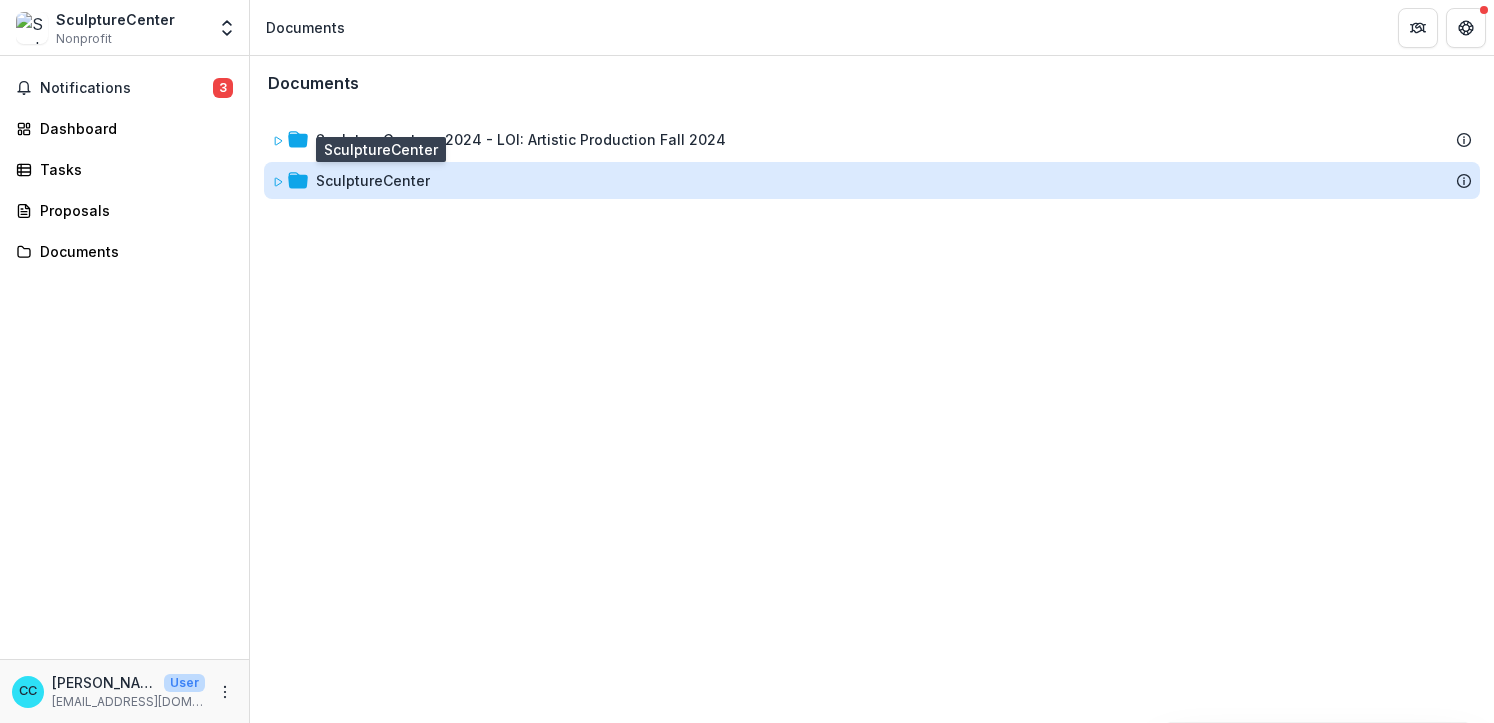 click on "SculptureCenter" at bounding box center [373, 180] 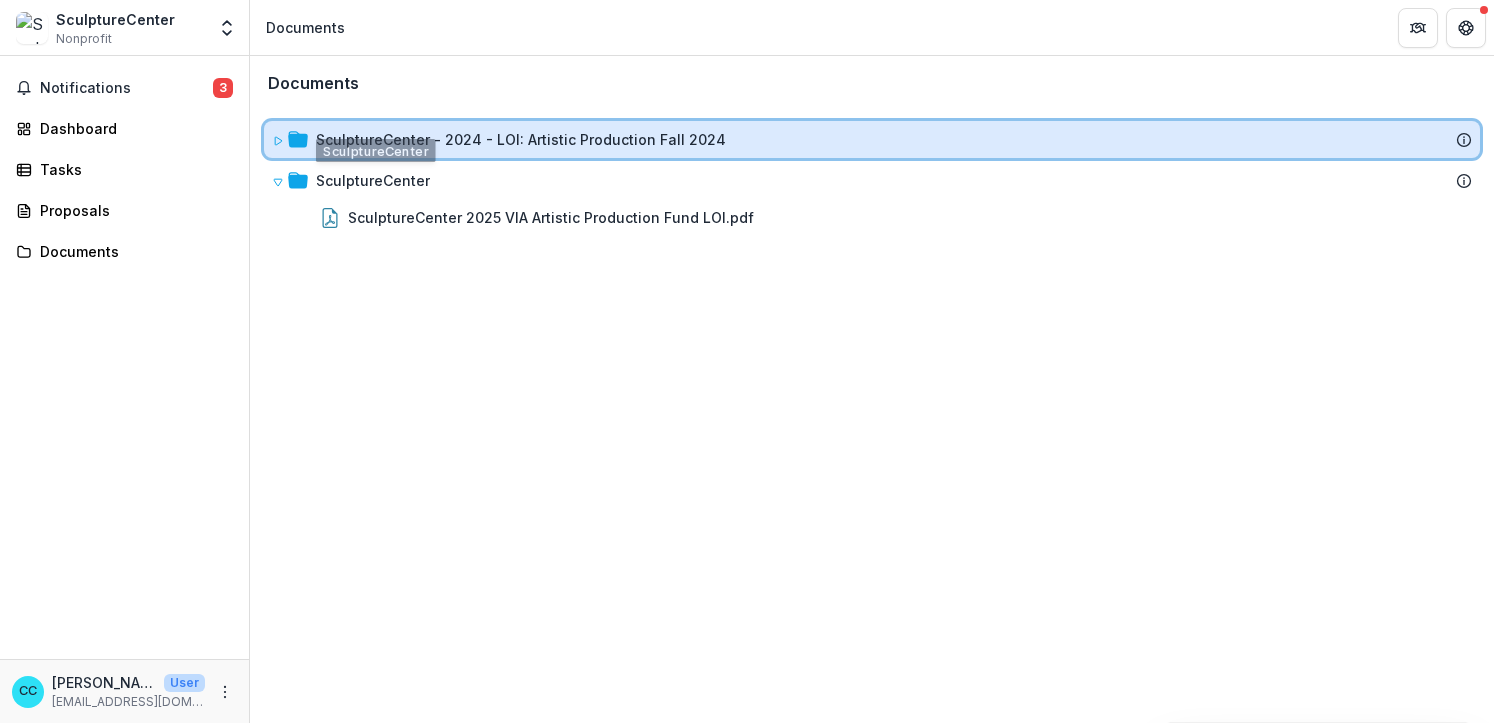 click on "SculptureCenter - 2024 - LOI: Artistic Production Fall 2024" at bounding box center (872, 139) 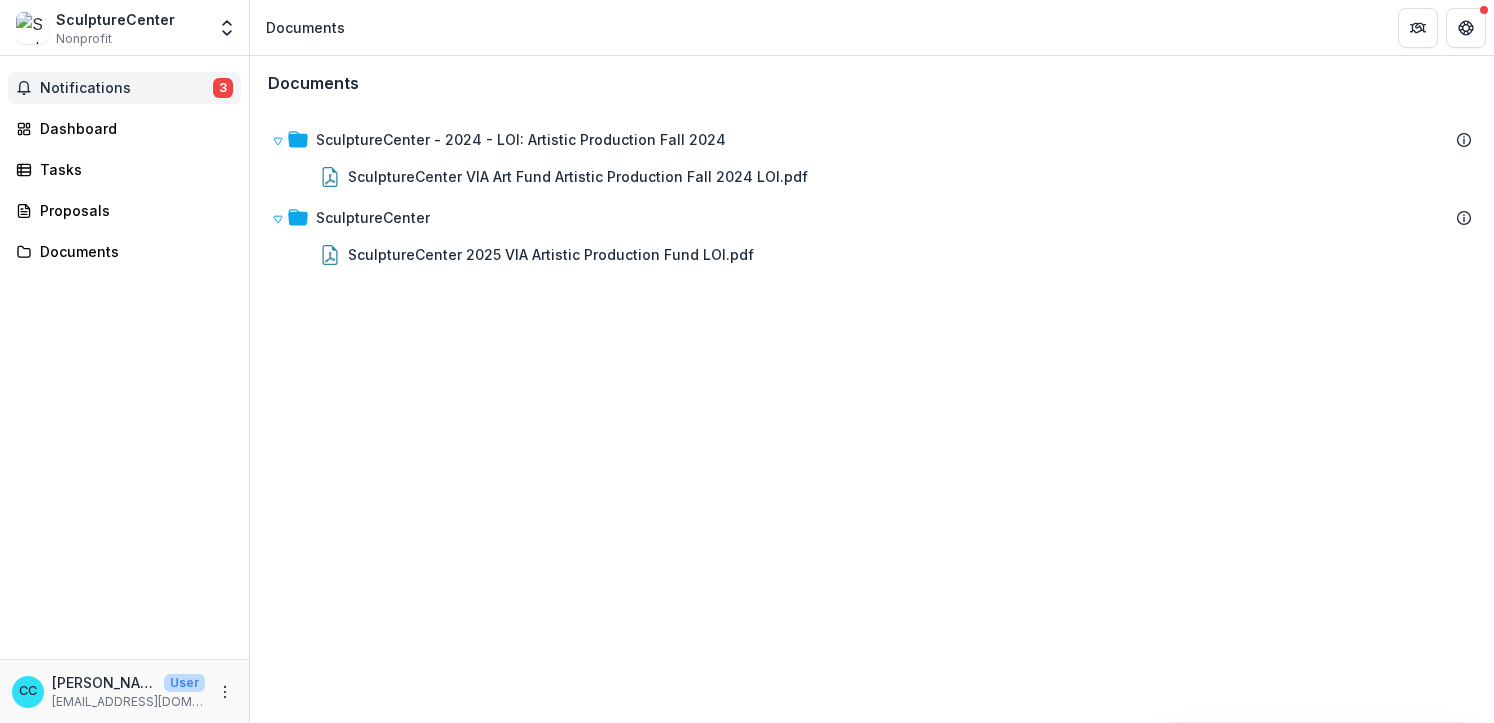 click on "Notifications" at bounding box center (126, 88) 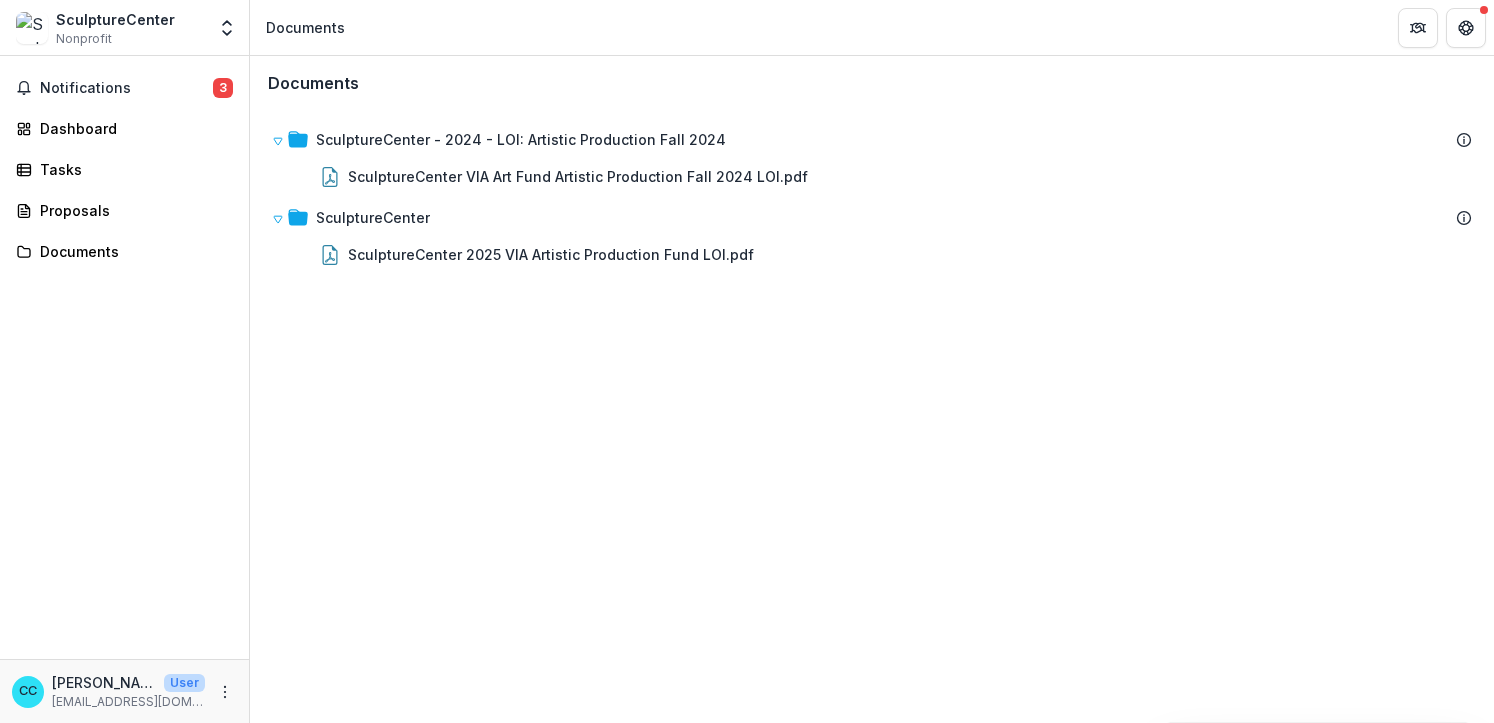 click on "SculptureCenter" at bounding box center (115, 19) 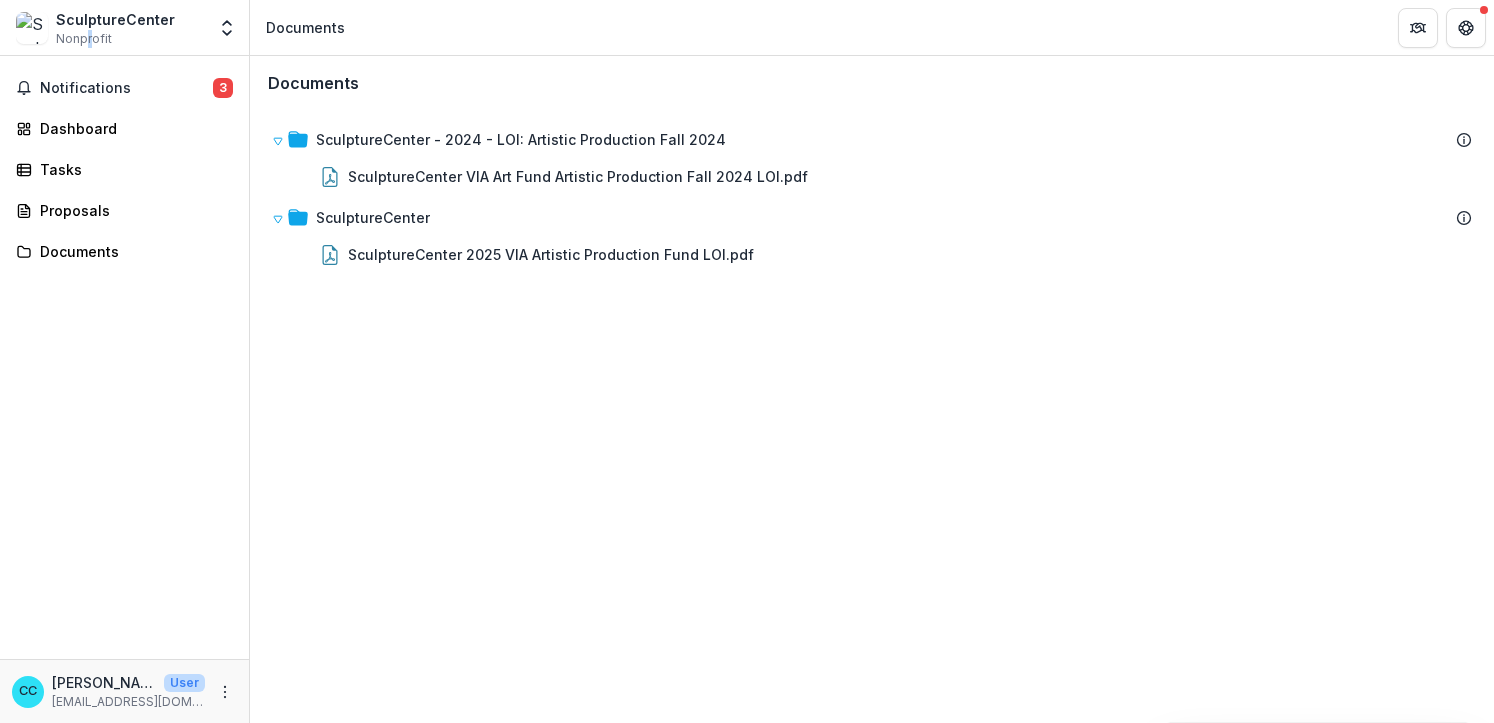 click on "Nonprofit" at bounding box center (84, 39) 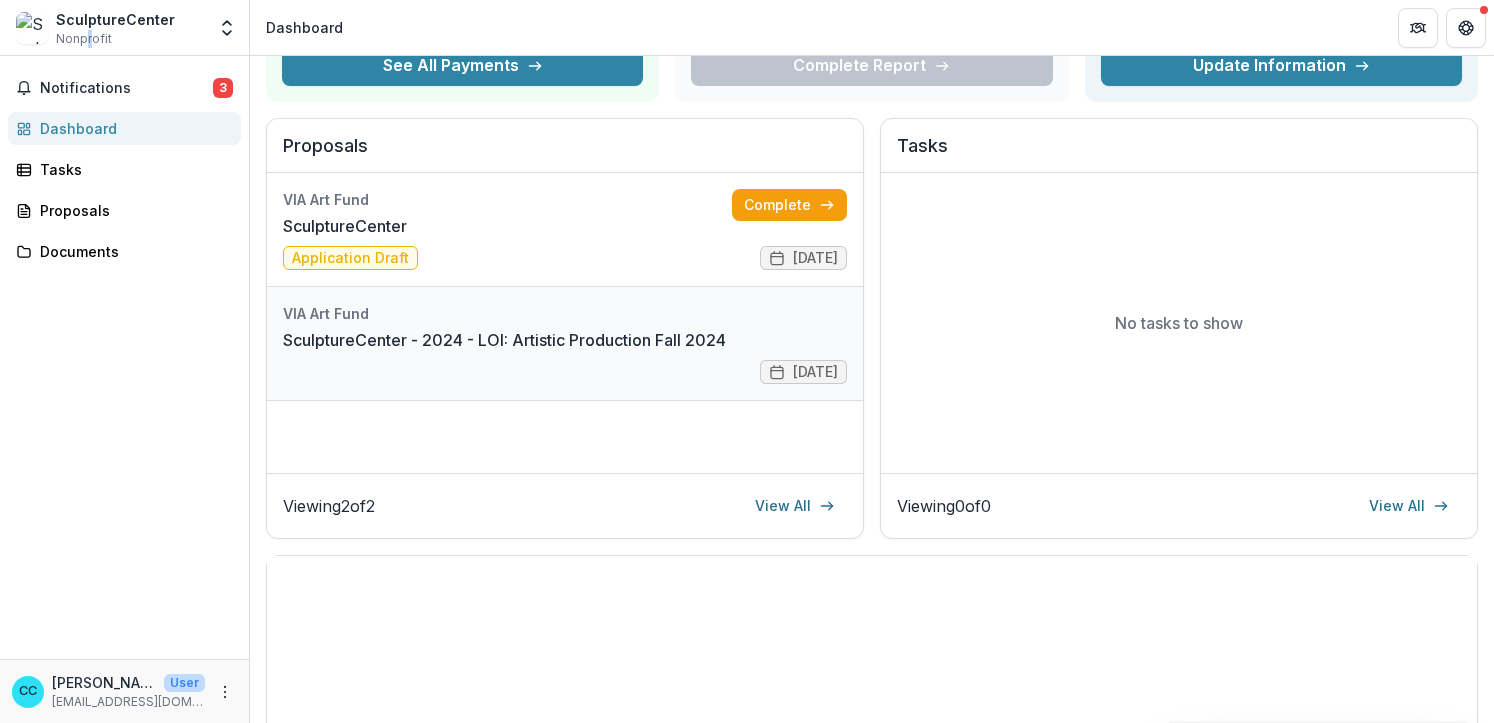 scroll, scrollTop: 0, scrollLeft: 0, axis: both 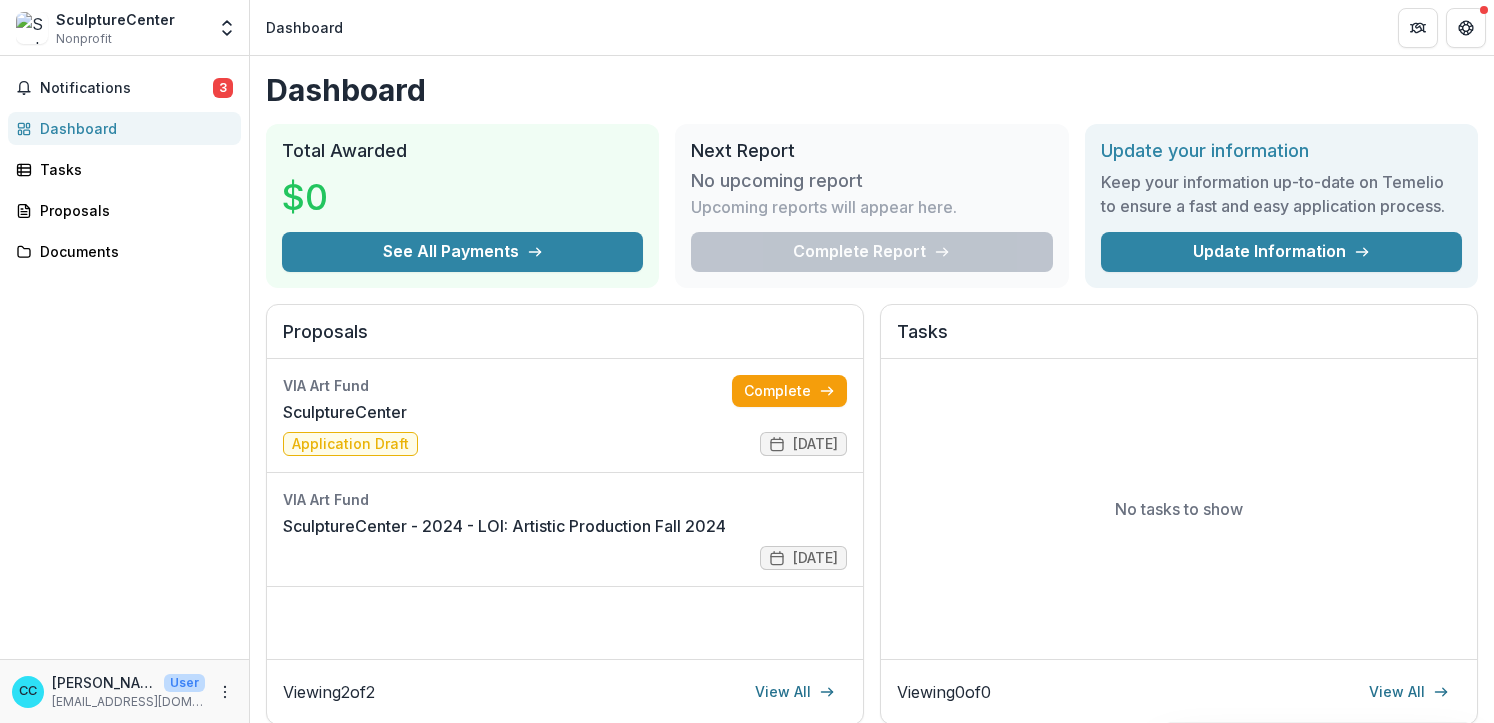 click on "[PERSON_NAME]" at bounding box center [104, 682] 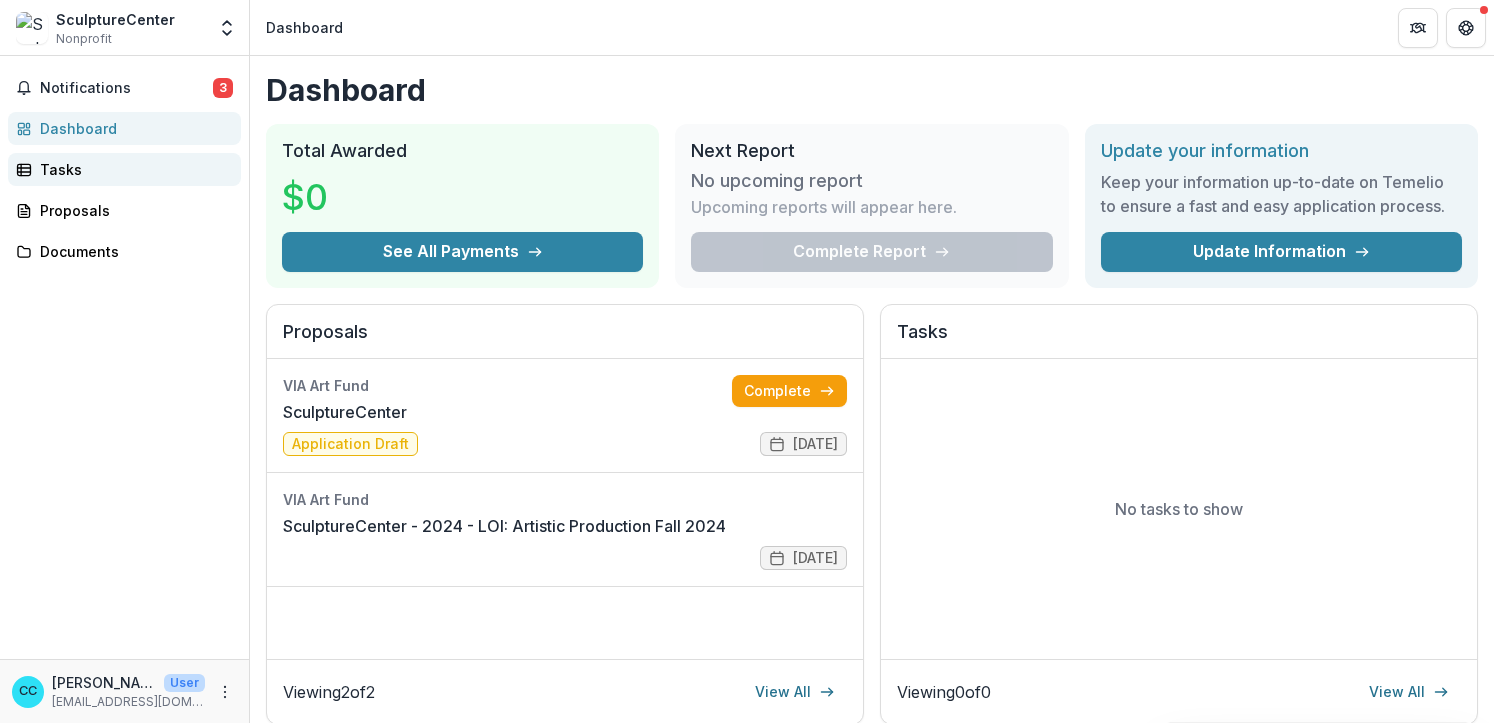 click on "Tasks" at bounding box center (132, 169) 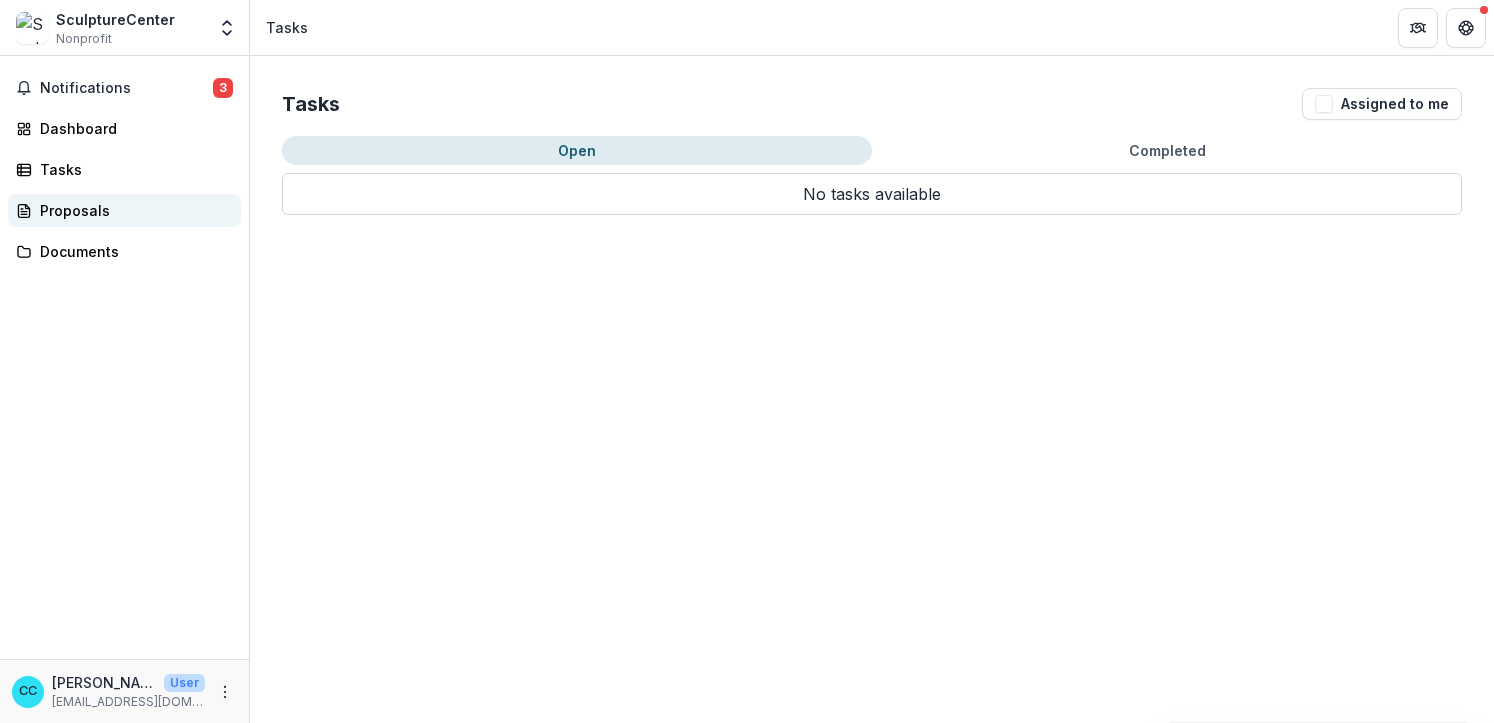 click on "Proposals" at bounding box center [132, 210] 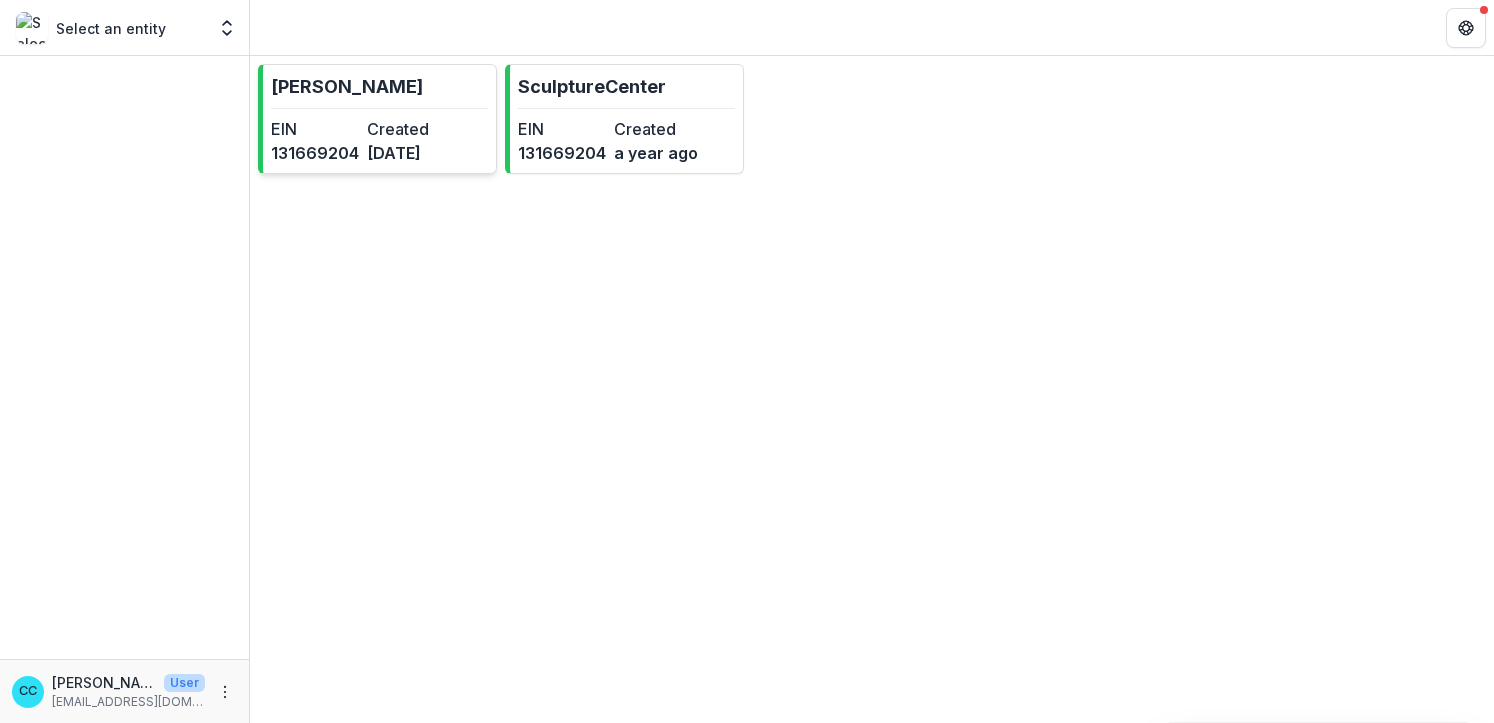 click on "131669204" at bounding box center (315, 153) 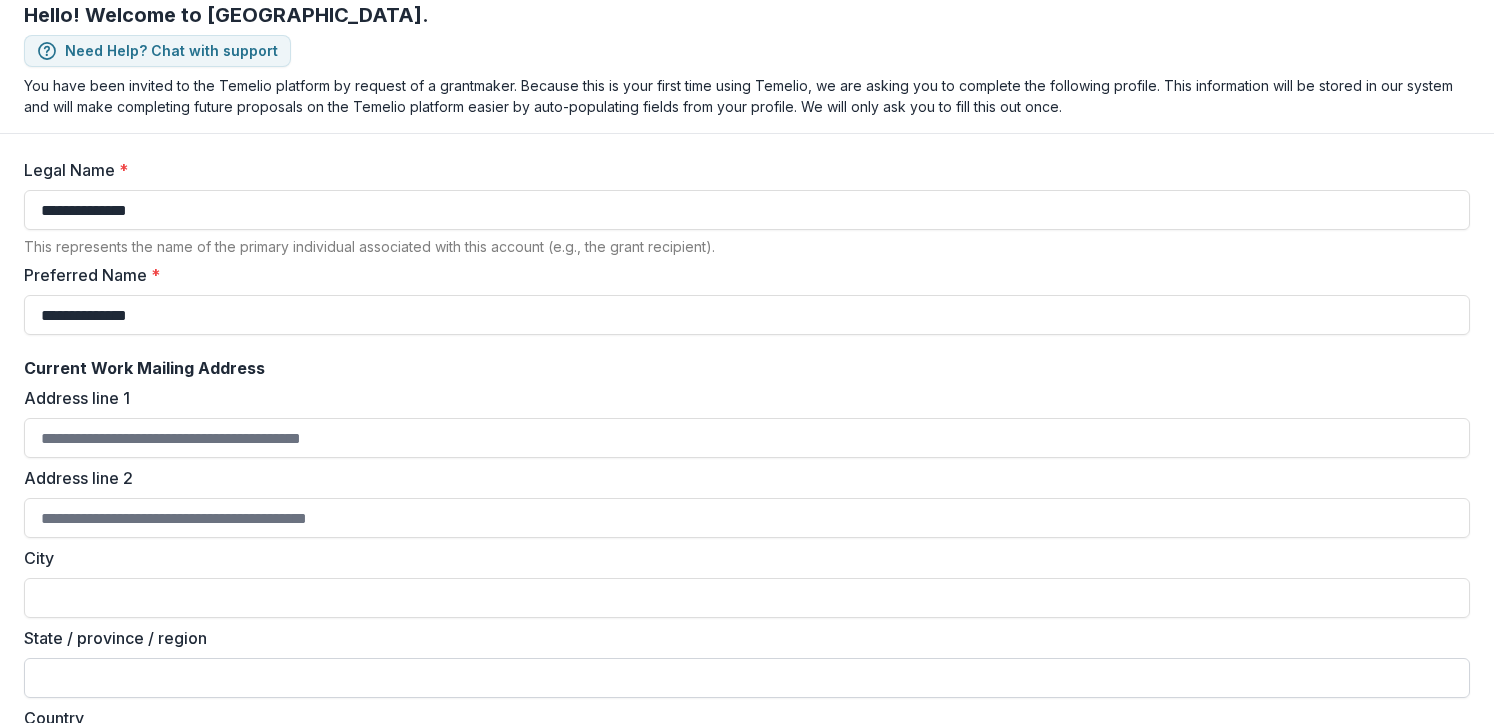 scroll, scrollTop: 0, scrollLeft: 0, axis: both 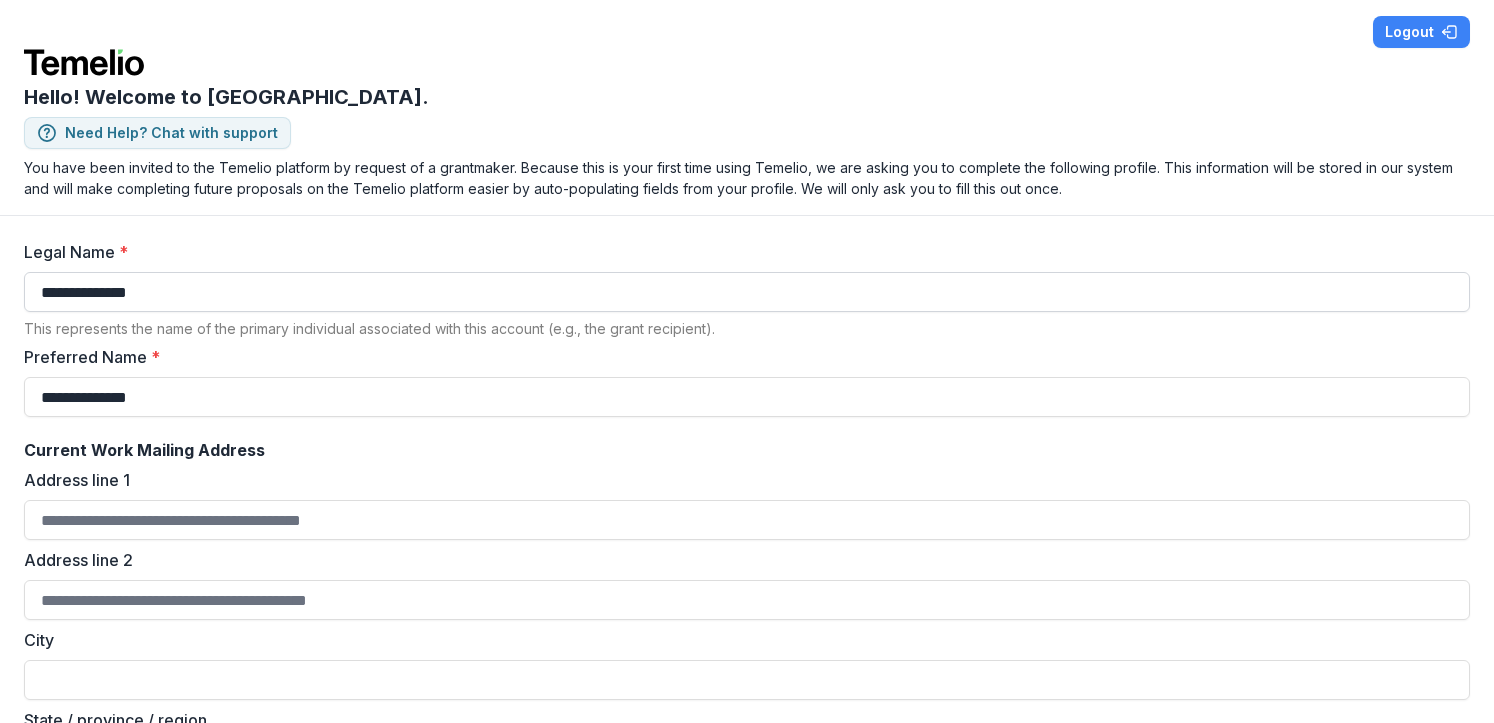 click on "**********" at bounding box center [747, 292] 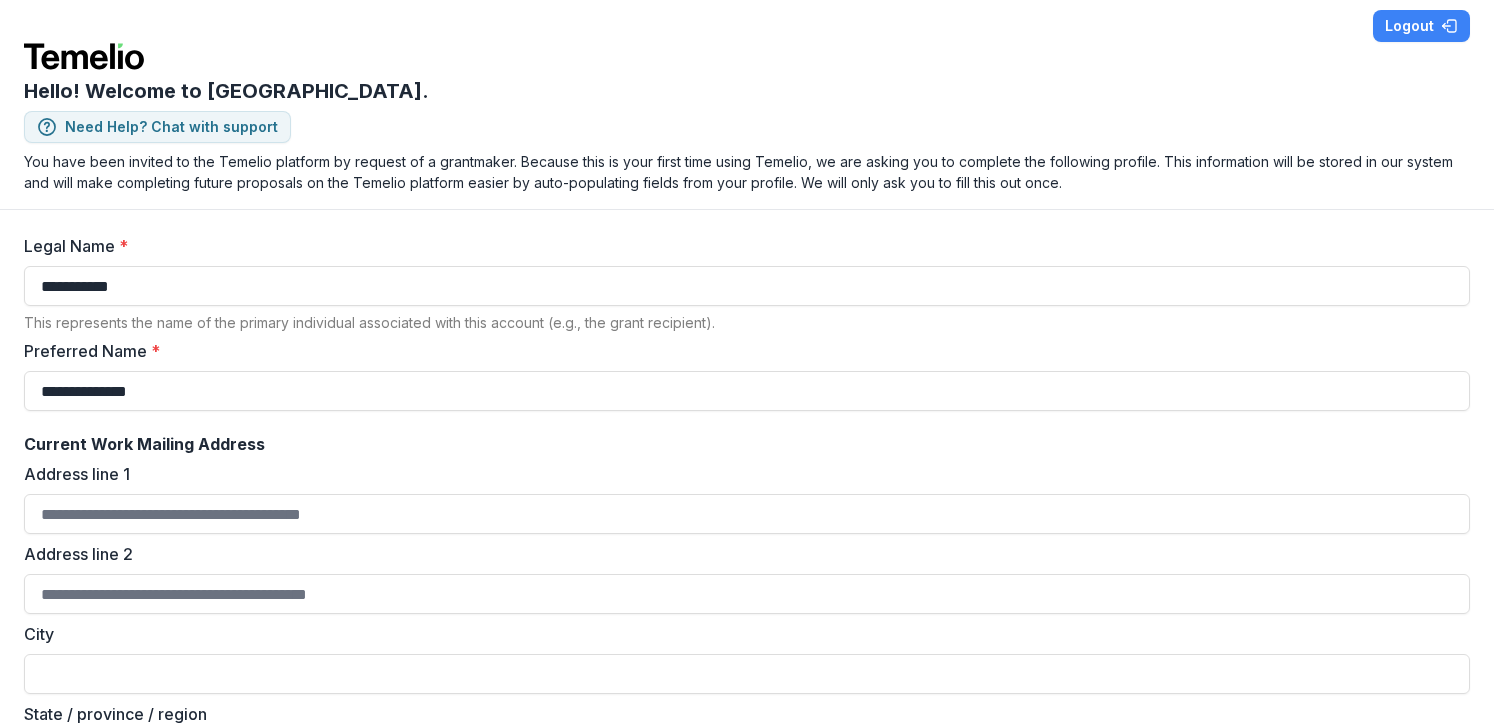 scroll, scrollTop: 0, scrollLeft: 0, axis: both 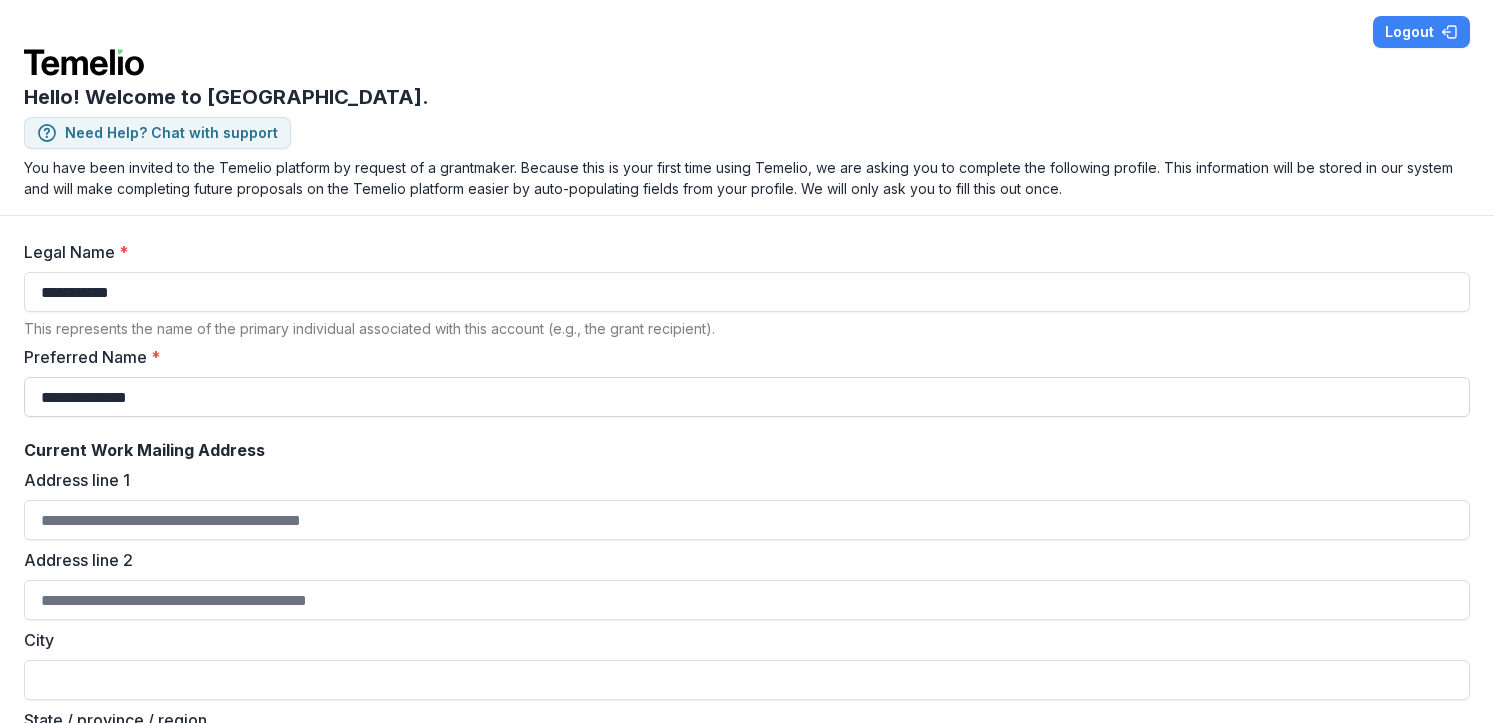 type on "**********" 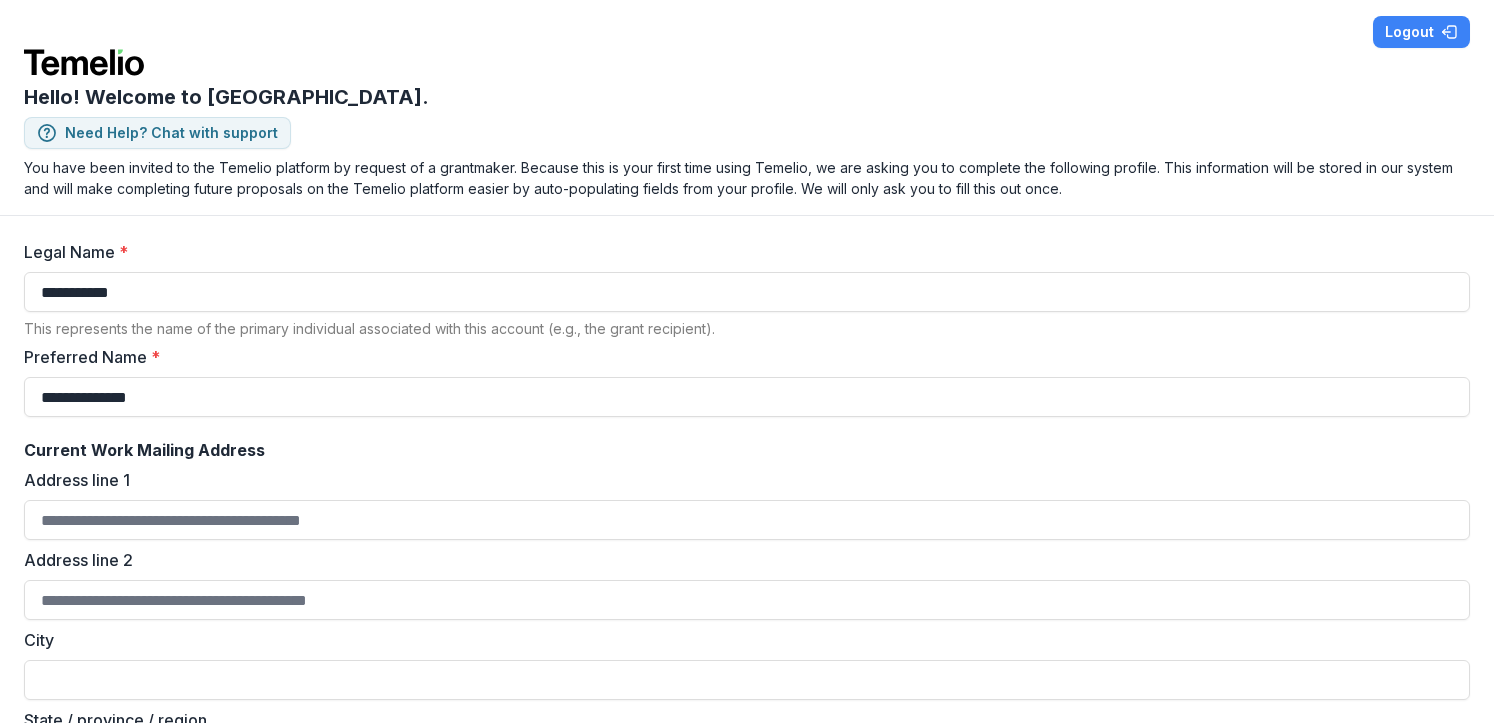 drag, startPoint x: 228, startPoint y: 402, endPoint x: -160, endPoint y: 389, distance: 388.2177 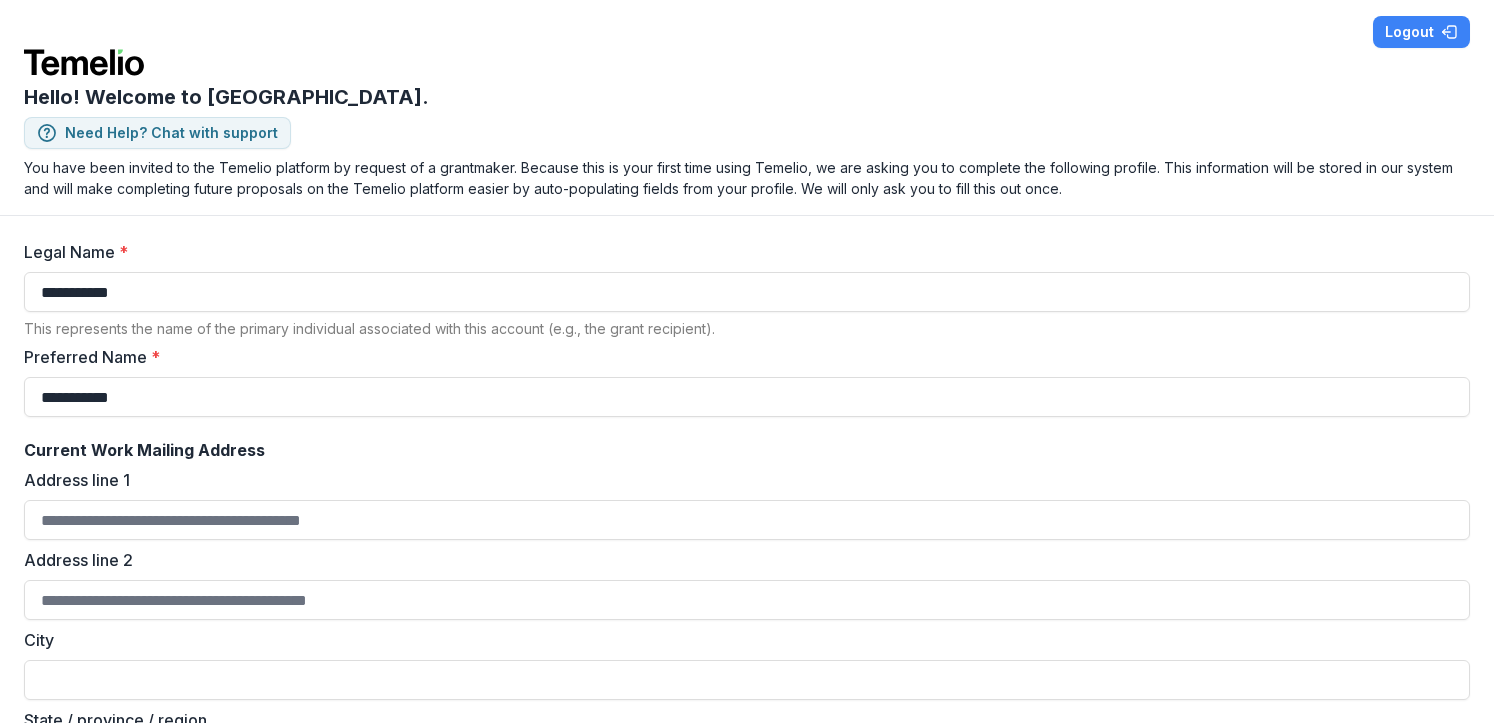 type on "**********" 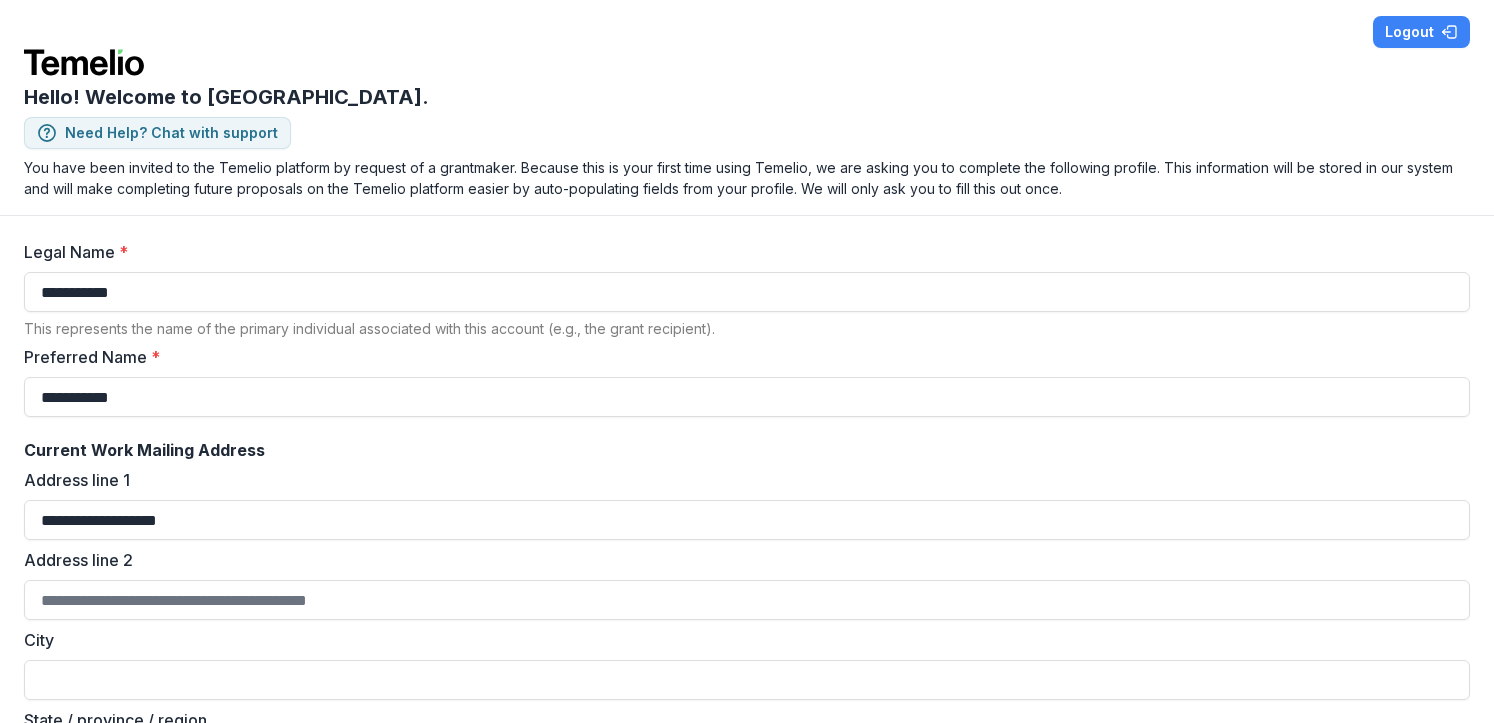 type on "**********" 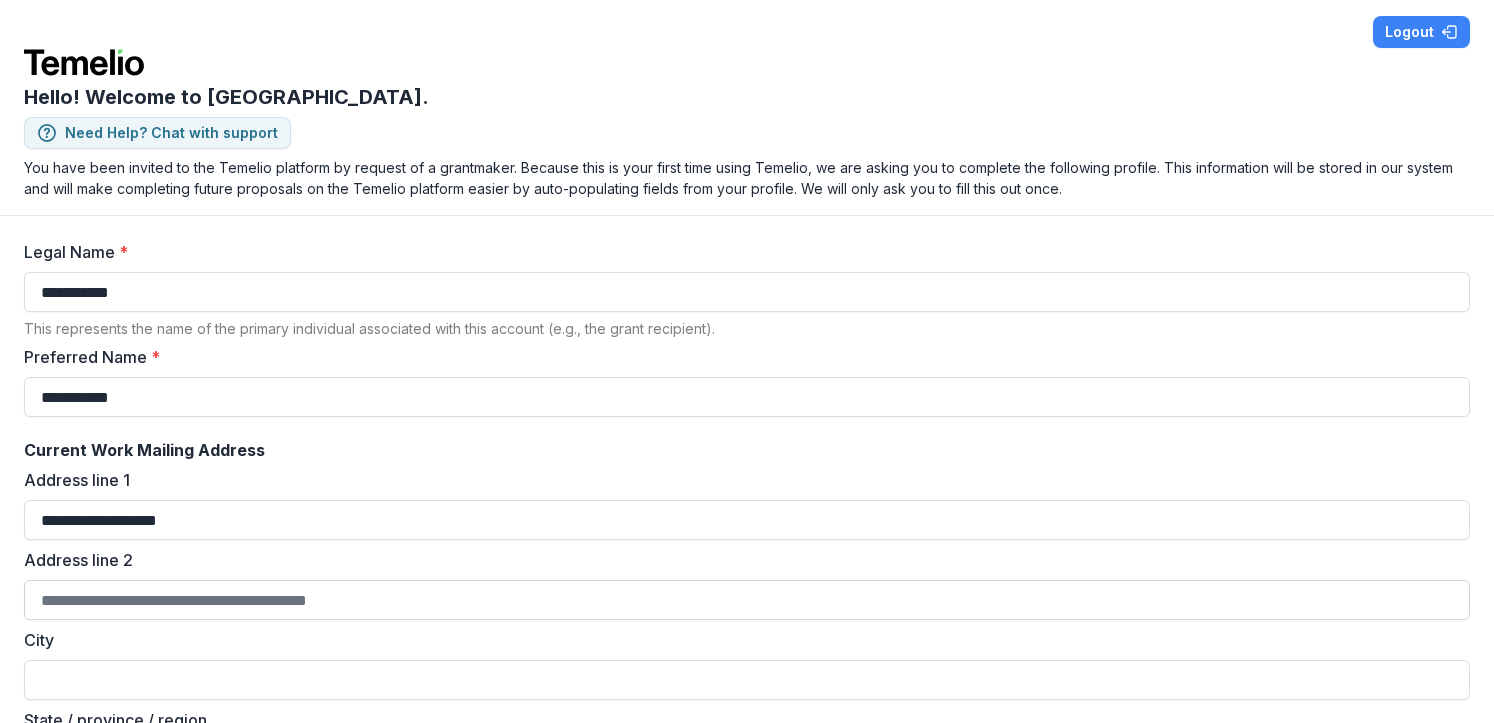 click on "Address line 2" at bounding box center (747, 600) 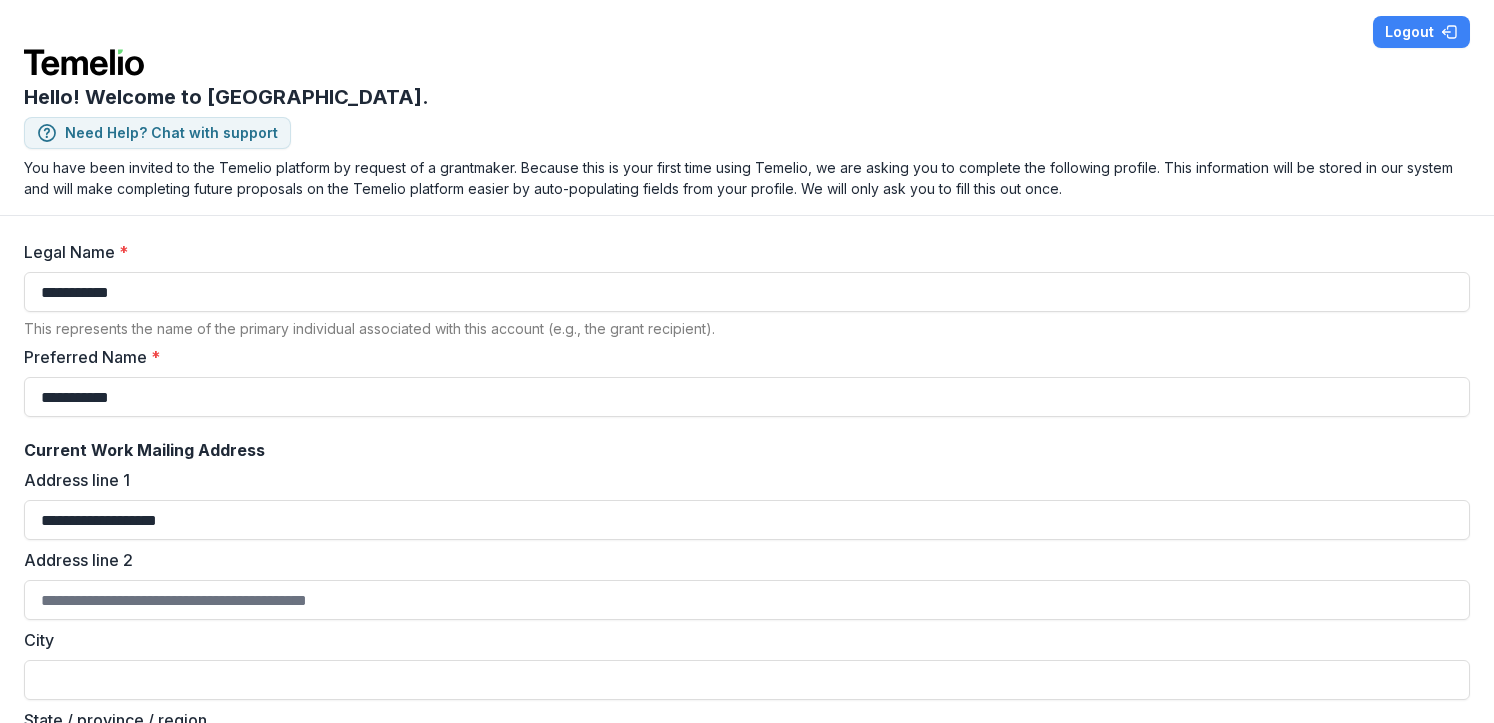 click on "City" at bounding box center [747, 664] 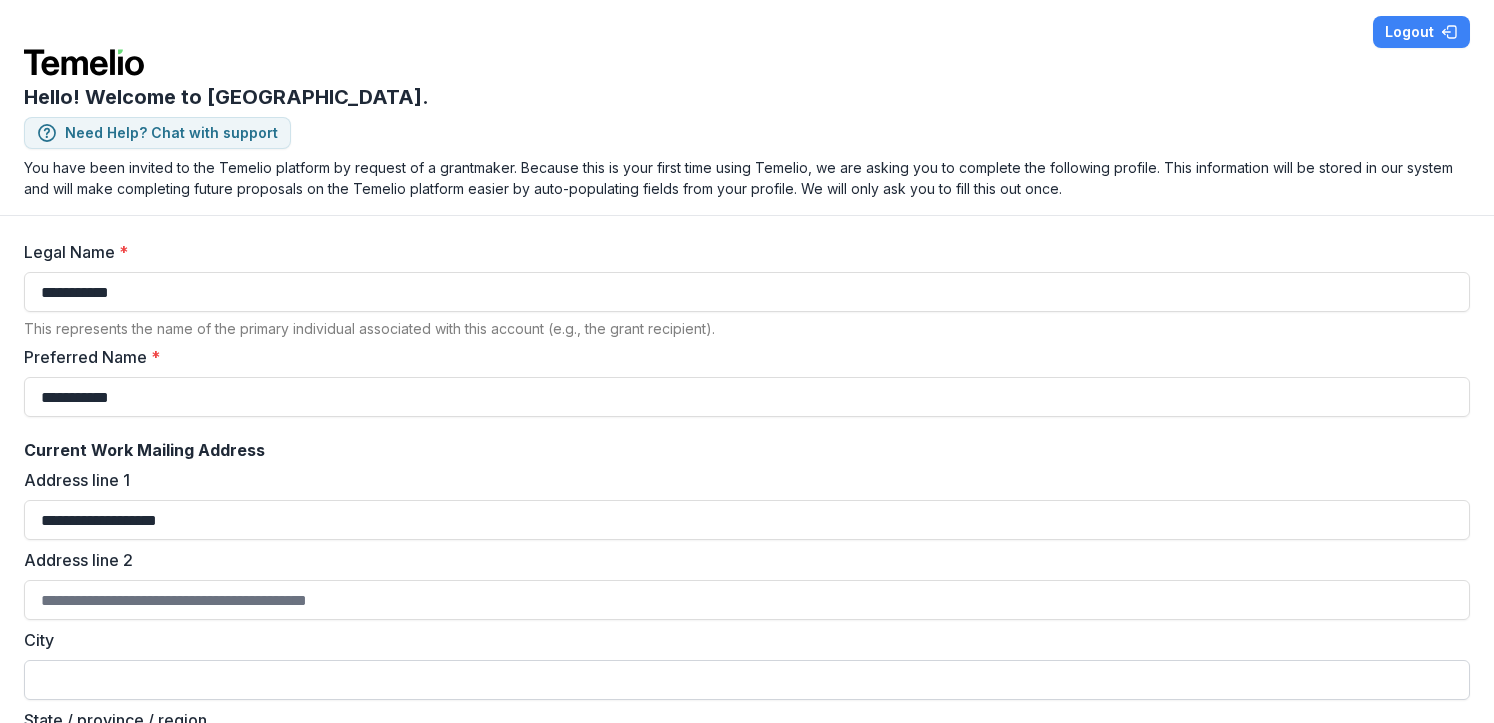 click on "City" at bounding box center (747, 680) 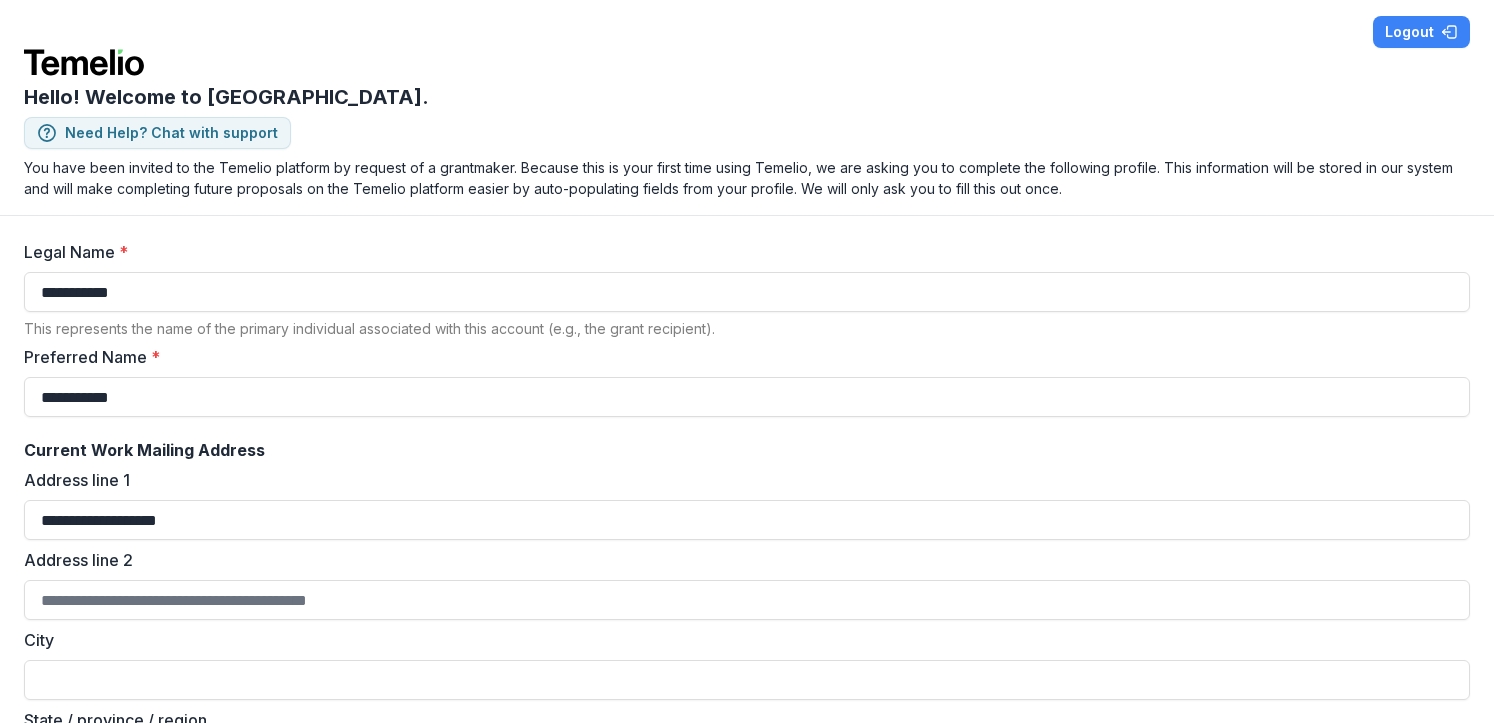 type on "**********" 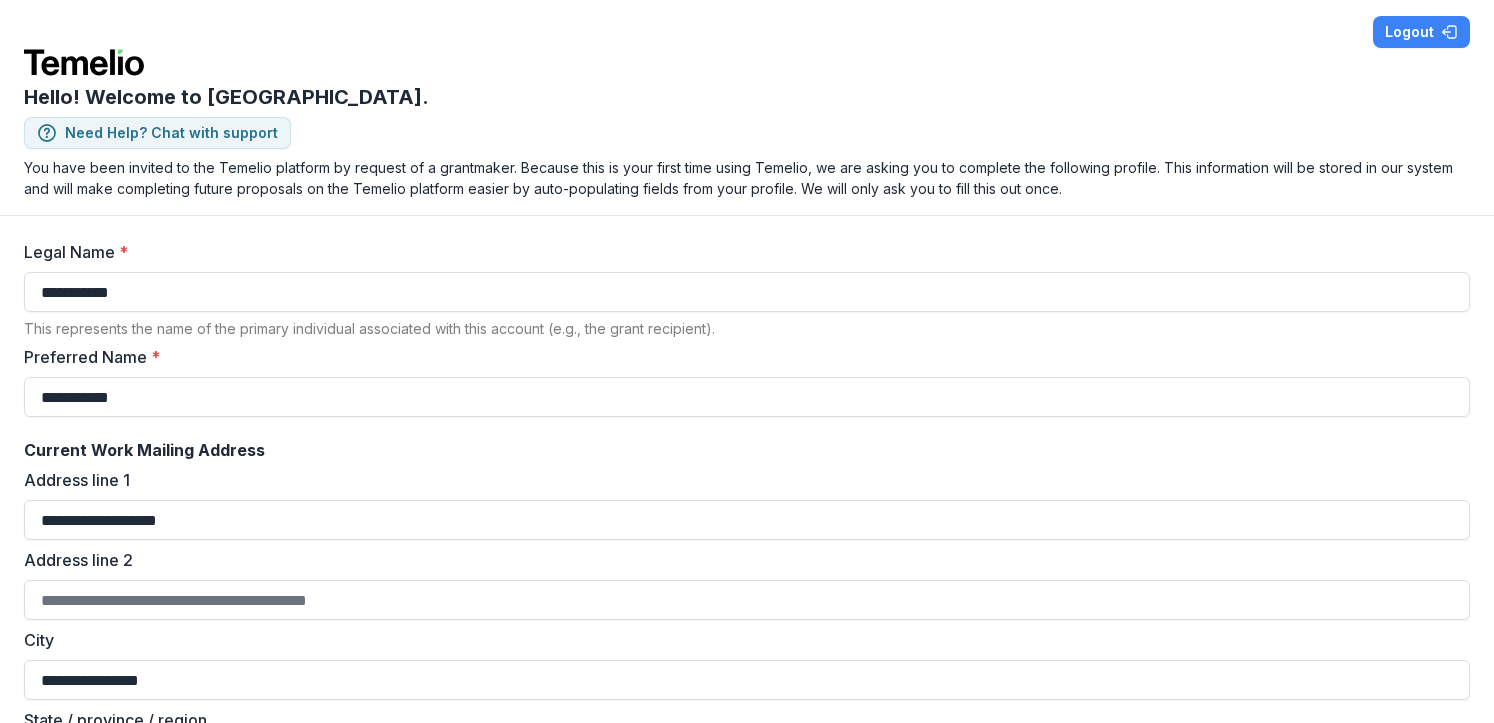 type on "********" 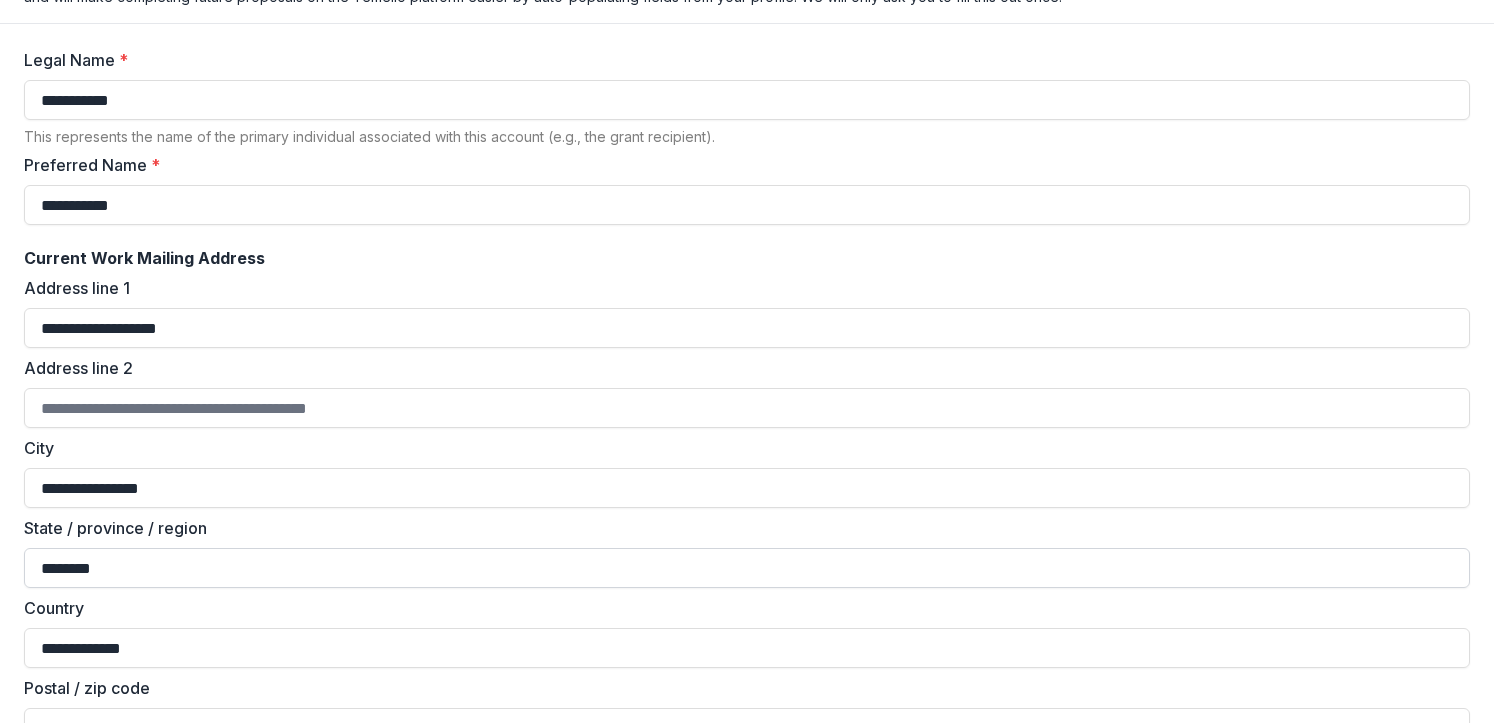scroll, scrollTop: 306, scrollLeft: 0, axis: vertical 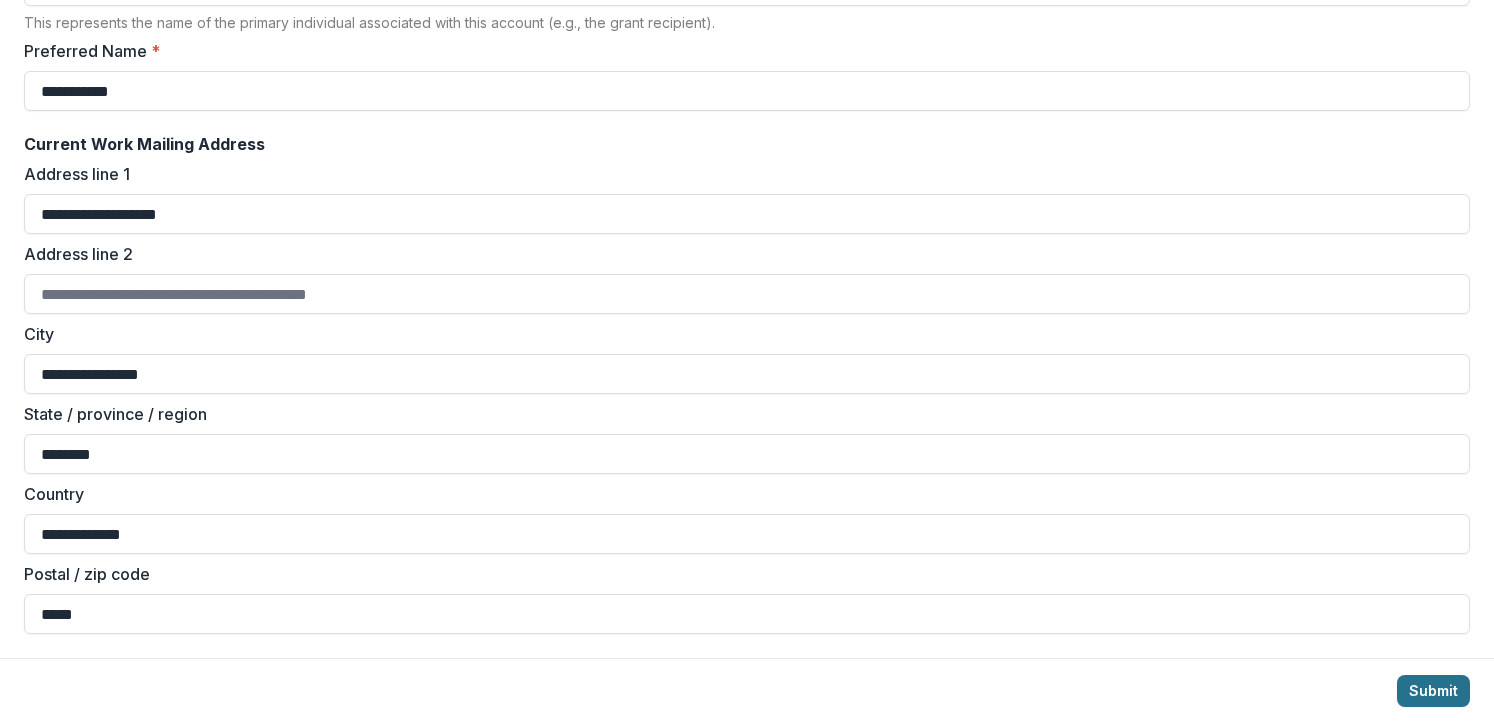 click on "Submit" at bounding box center (1433, 691) 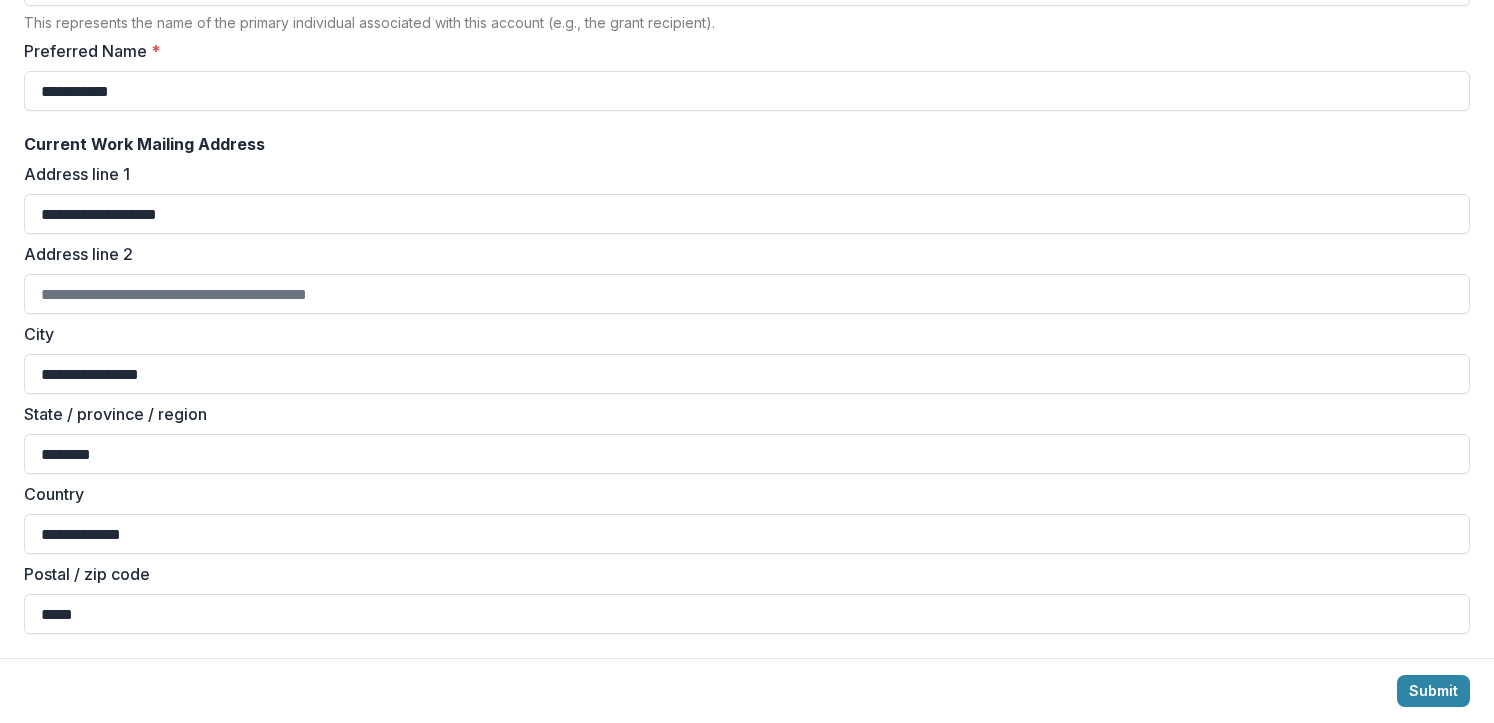 scroll, scrollTop: 0, scrollLeft: 0, axis: both 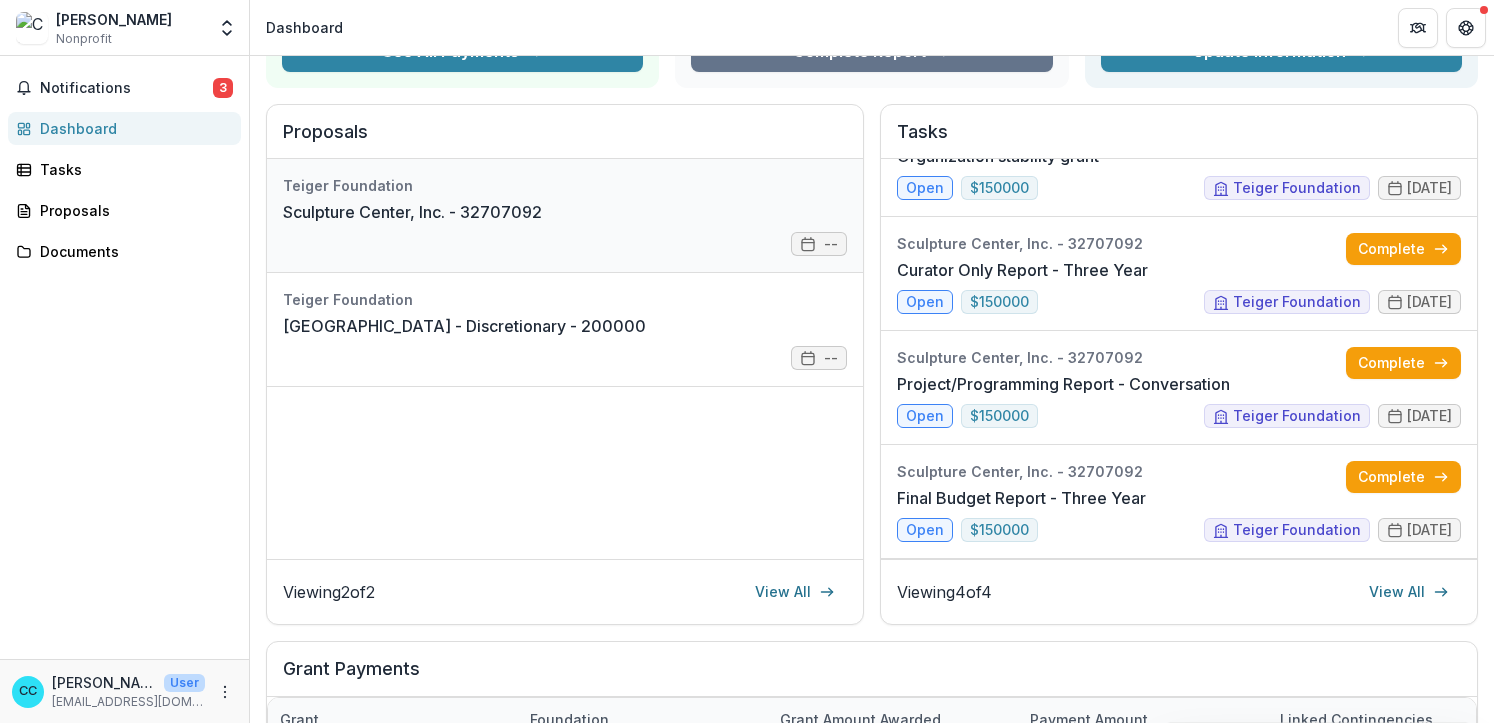 click on "Sculpture Center, Inc. - 32707092" at bounding box center [412, 212] 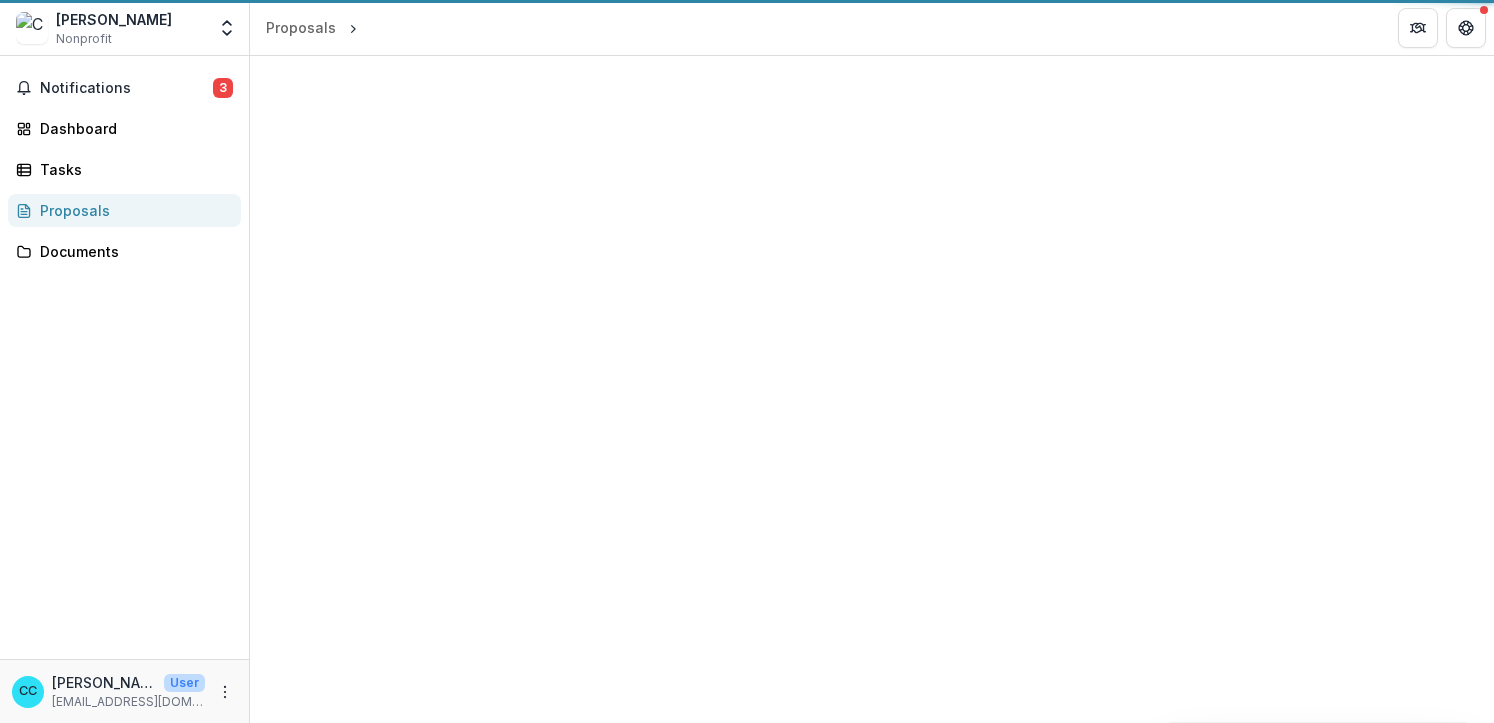 scroll, scrollTop: 0, scrollLeft: 0, axis: both 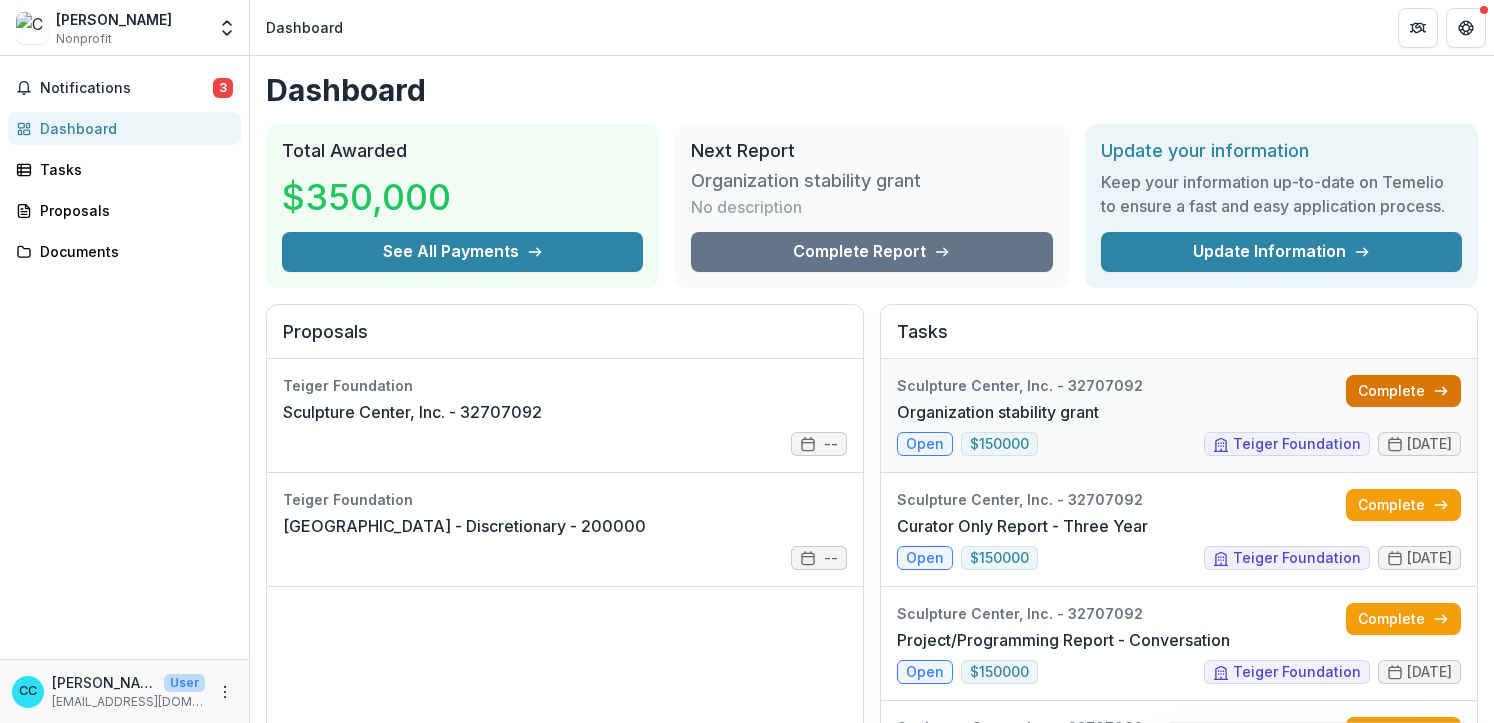 click on "Complete" at bounding box center [1403, 391] 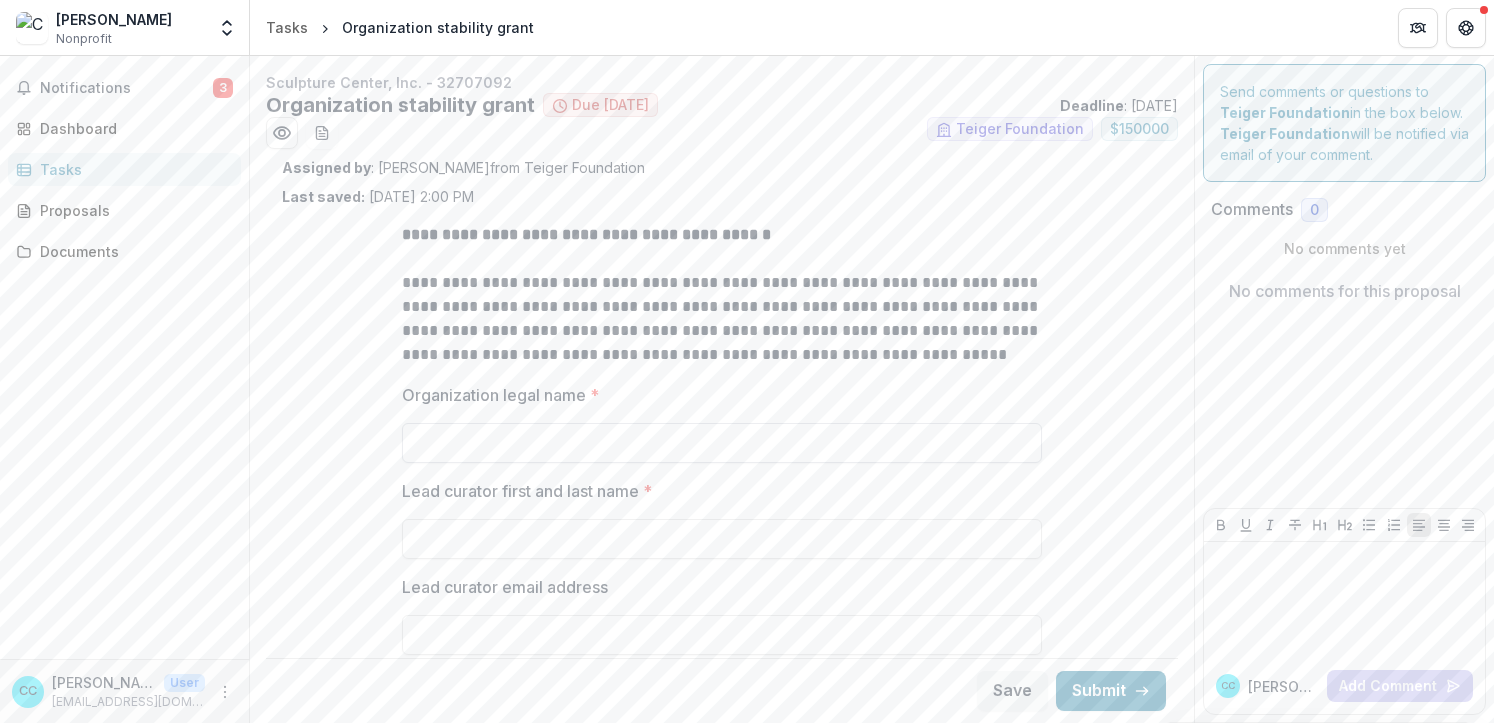 click on "Organization legal name *" at bounding box center (722, 443) 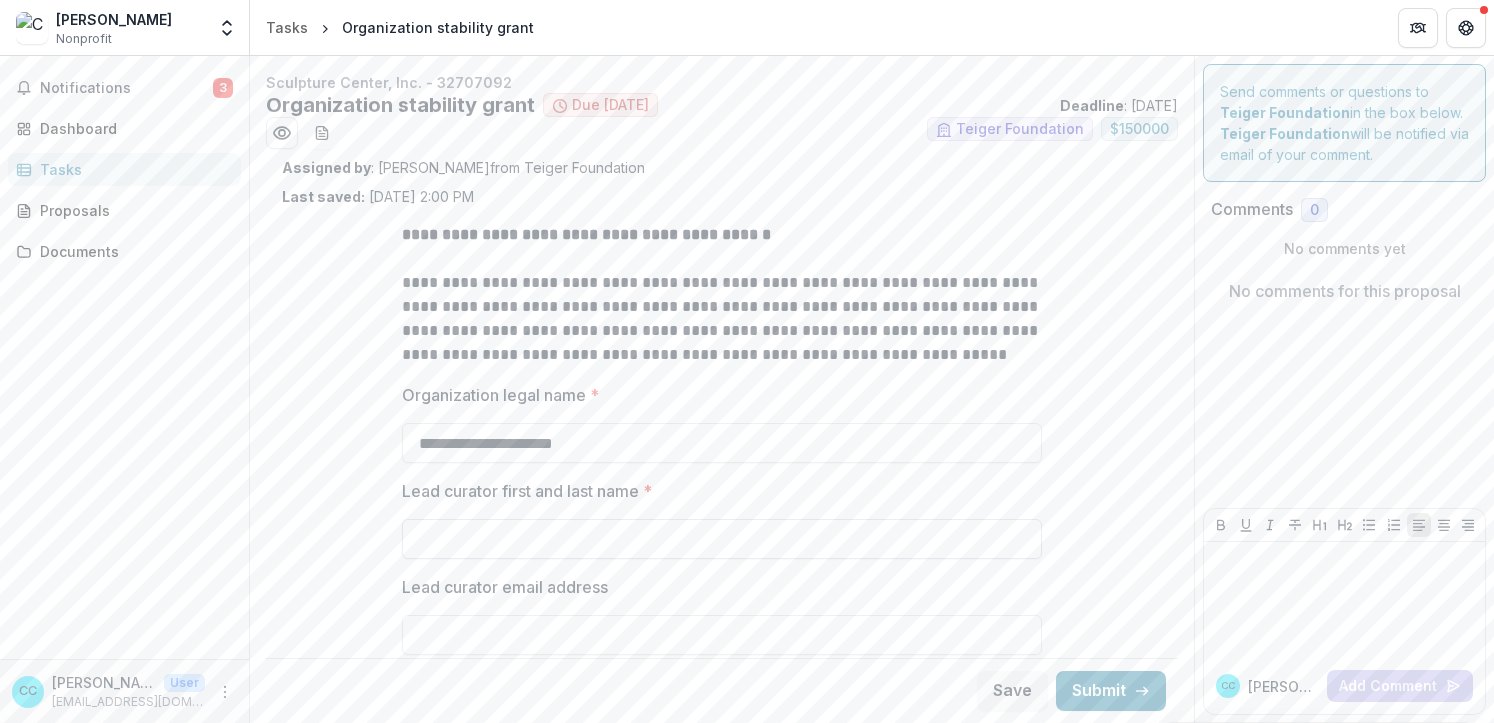 type on "**********" 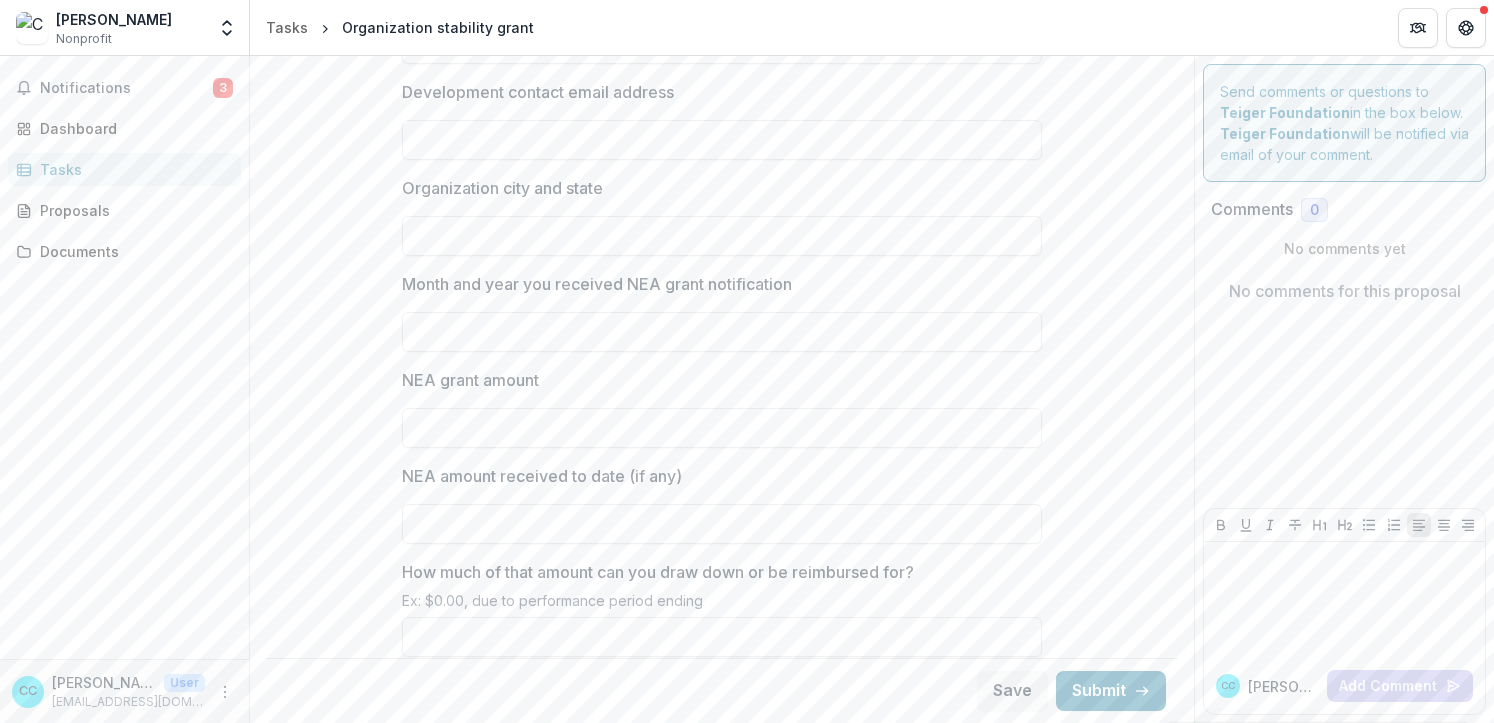 scroll, scrollTop: 700, scrollLeft: 0, axis: vertical 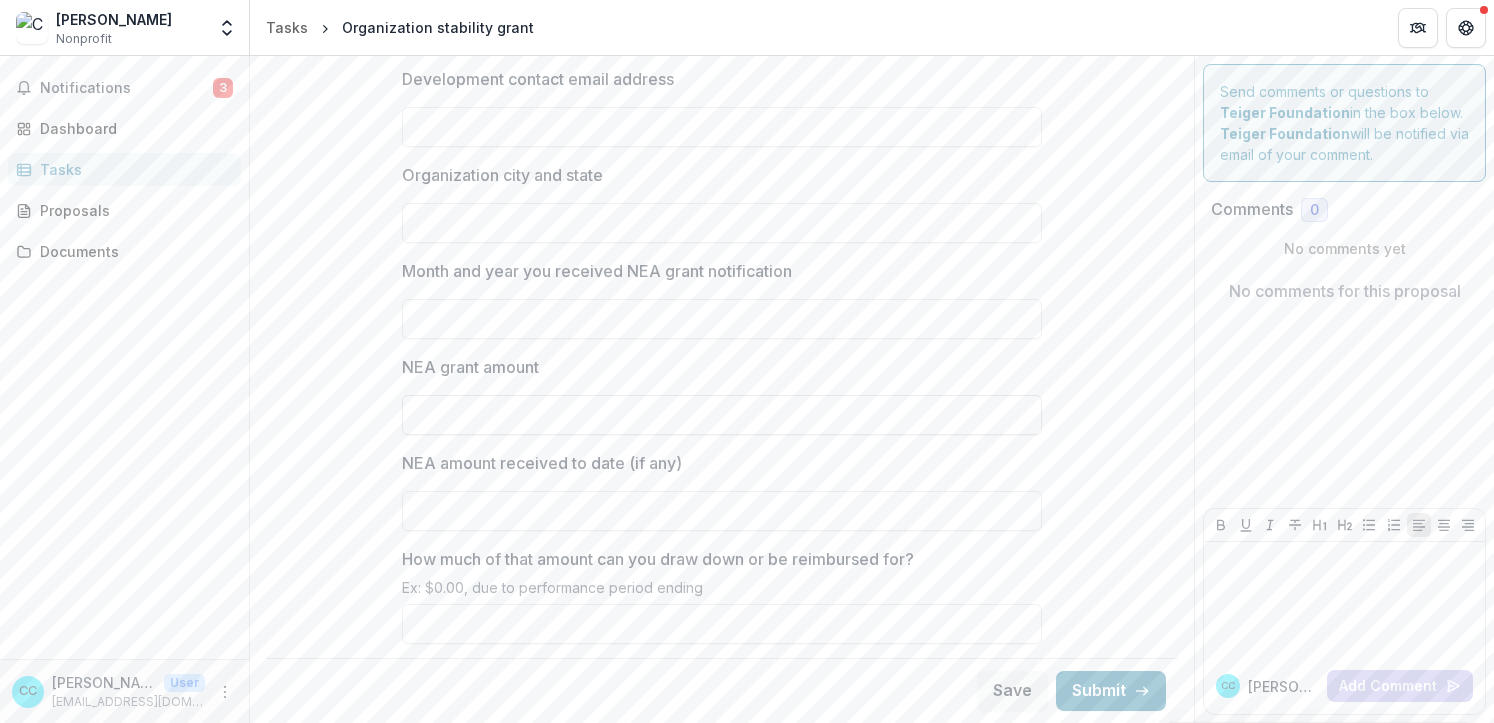 click on "NEA grant amount" at bounding box center [722, 415] 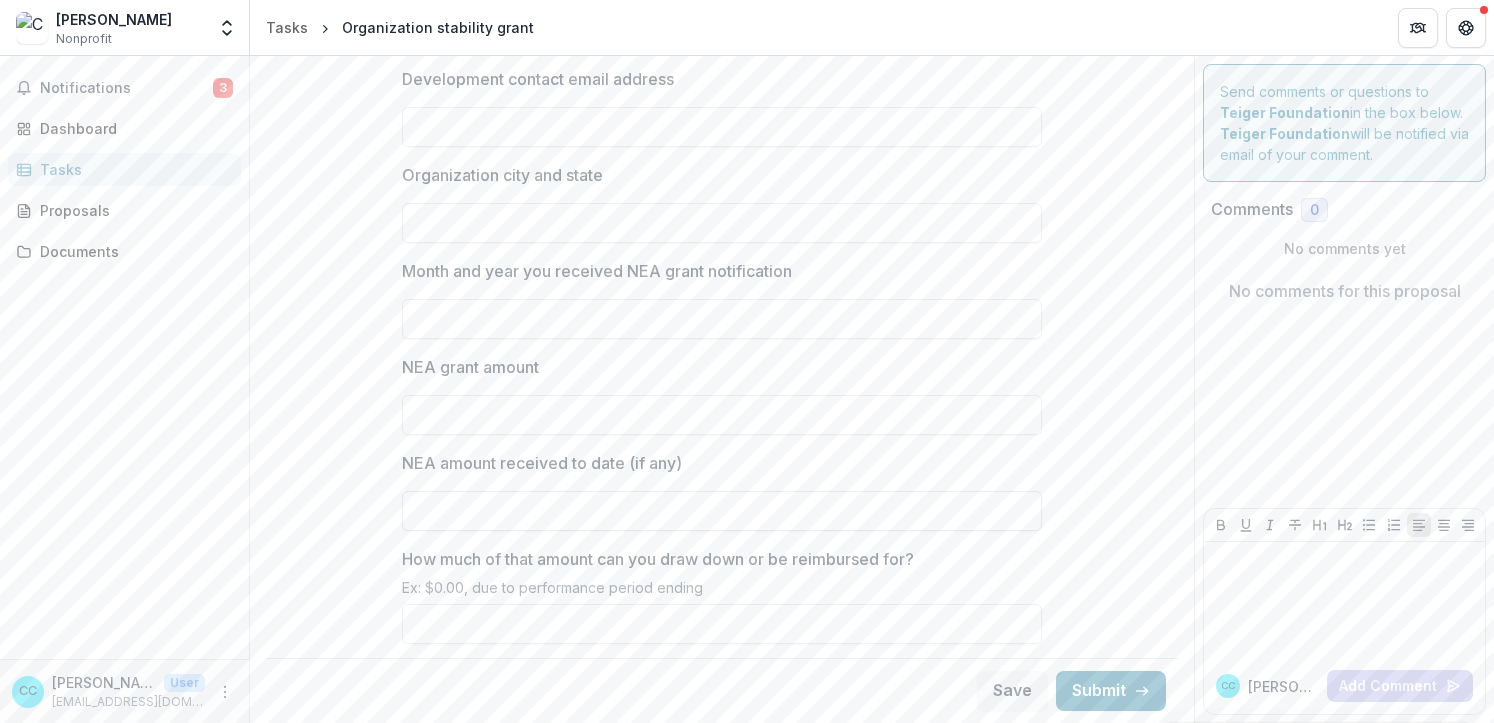 click on "NEA amount received to date (if any)" at bounding box center [722, 511] 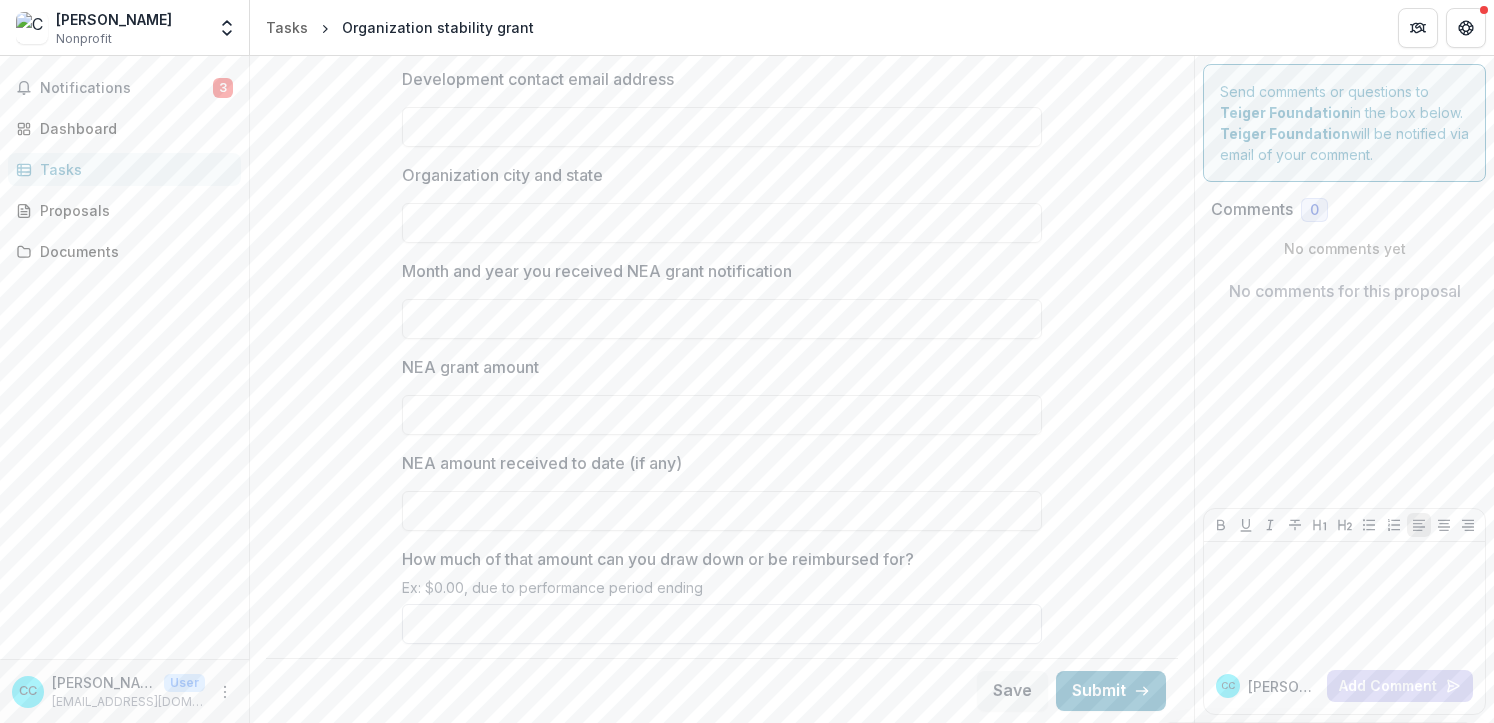 click on "How much of that amount can you draw down or be reimbursed for?" at bounding box center (722, 624) 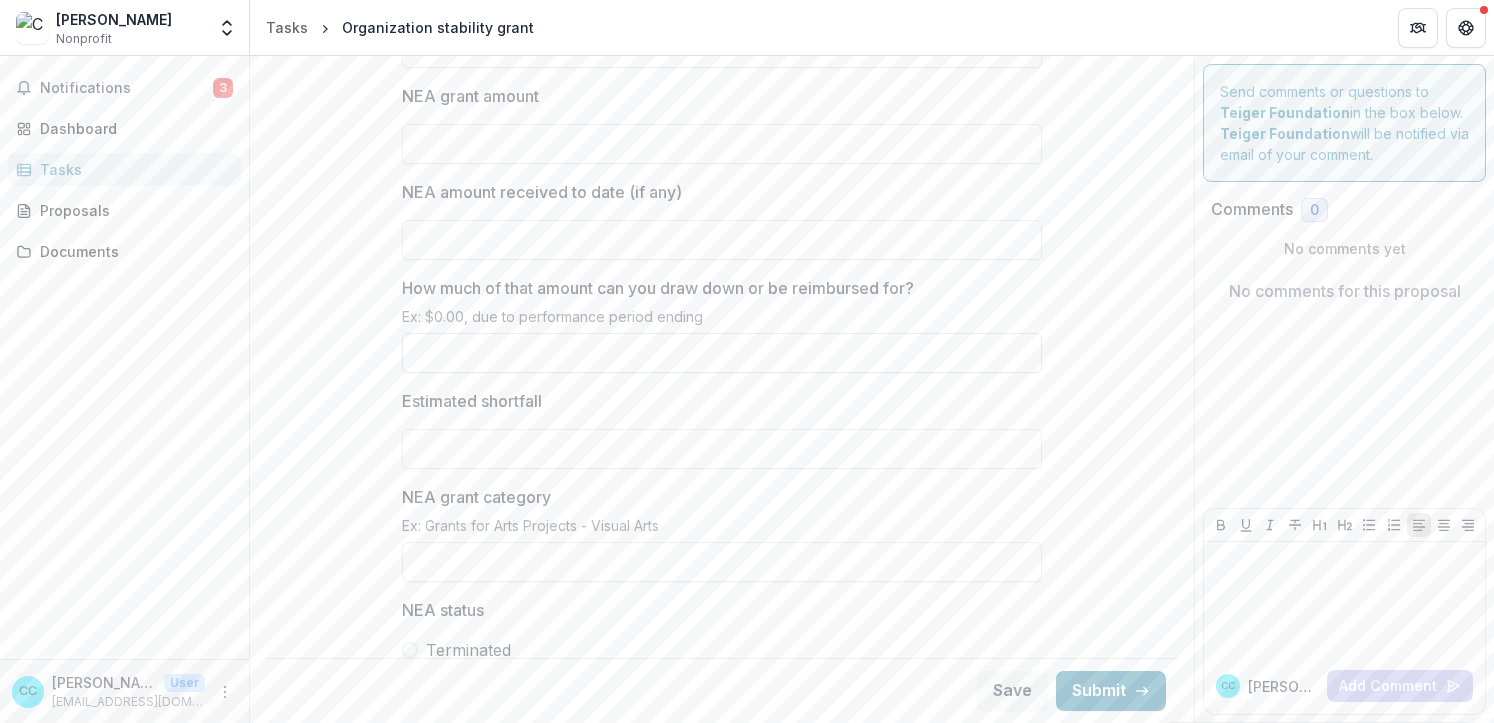 scroll, scrollTop: 1000, scrollLeft: 0, axis: vertical 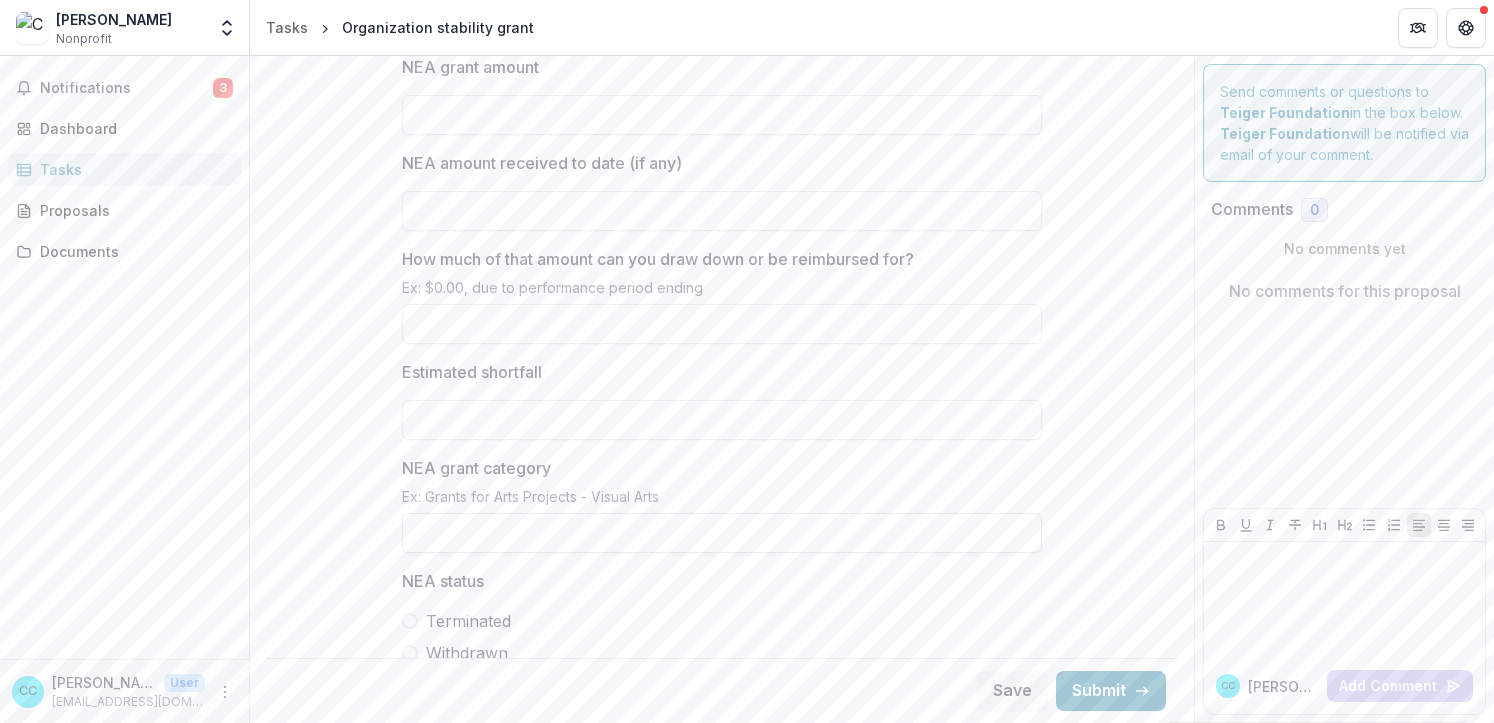 click on "NEA grant category" at bounding box center (722, 533) 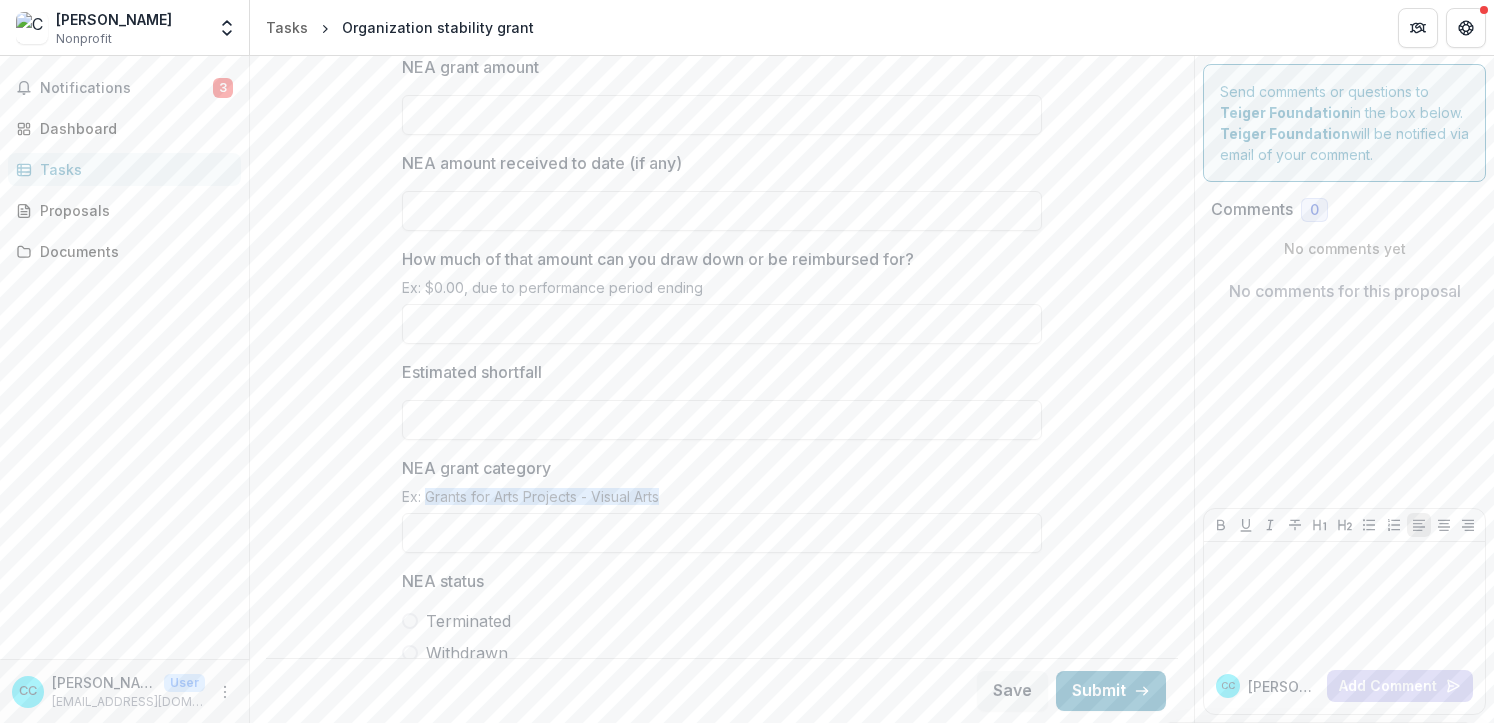 drag, startPoint x: 671, startPoint y: 493, endPoint x: 427, endPoint y: 492, distance: 244.00204 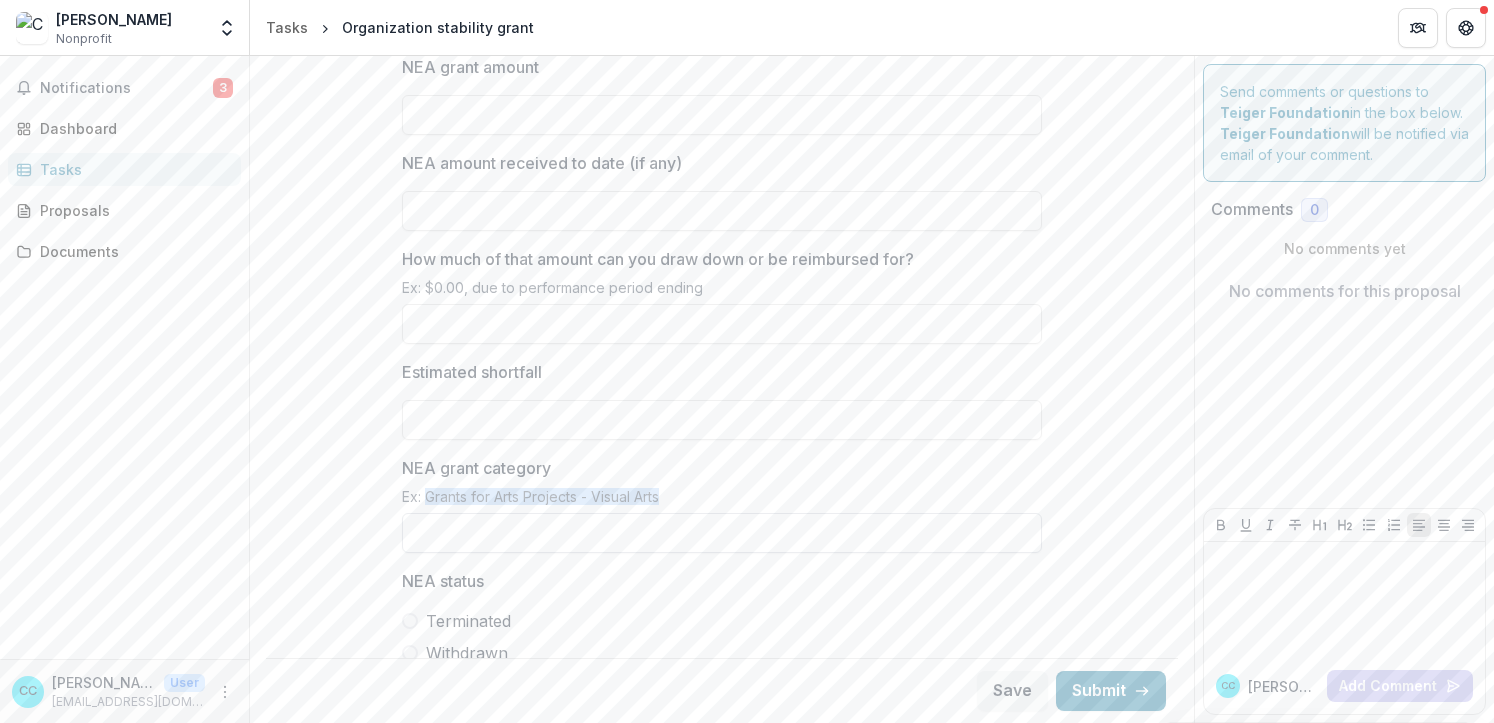 copy on "Grants for Arts Projects - Visual Arts" 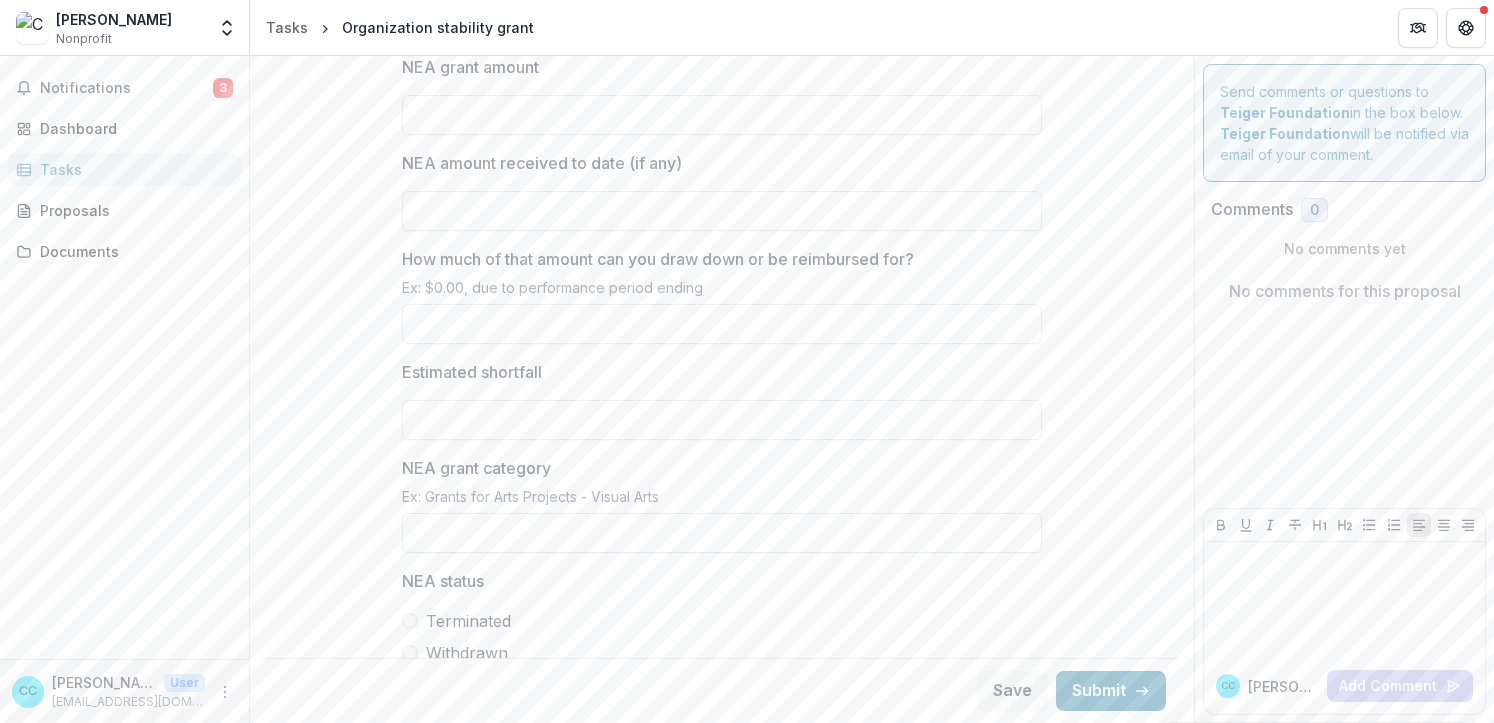 click on "NEA grant category" at bounding box center [722, 533] 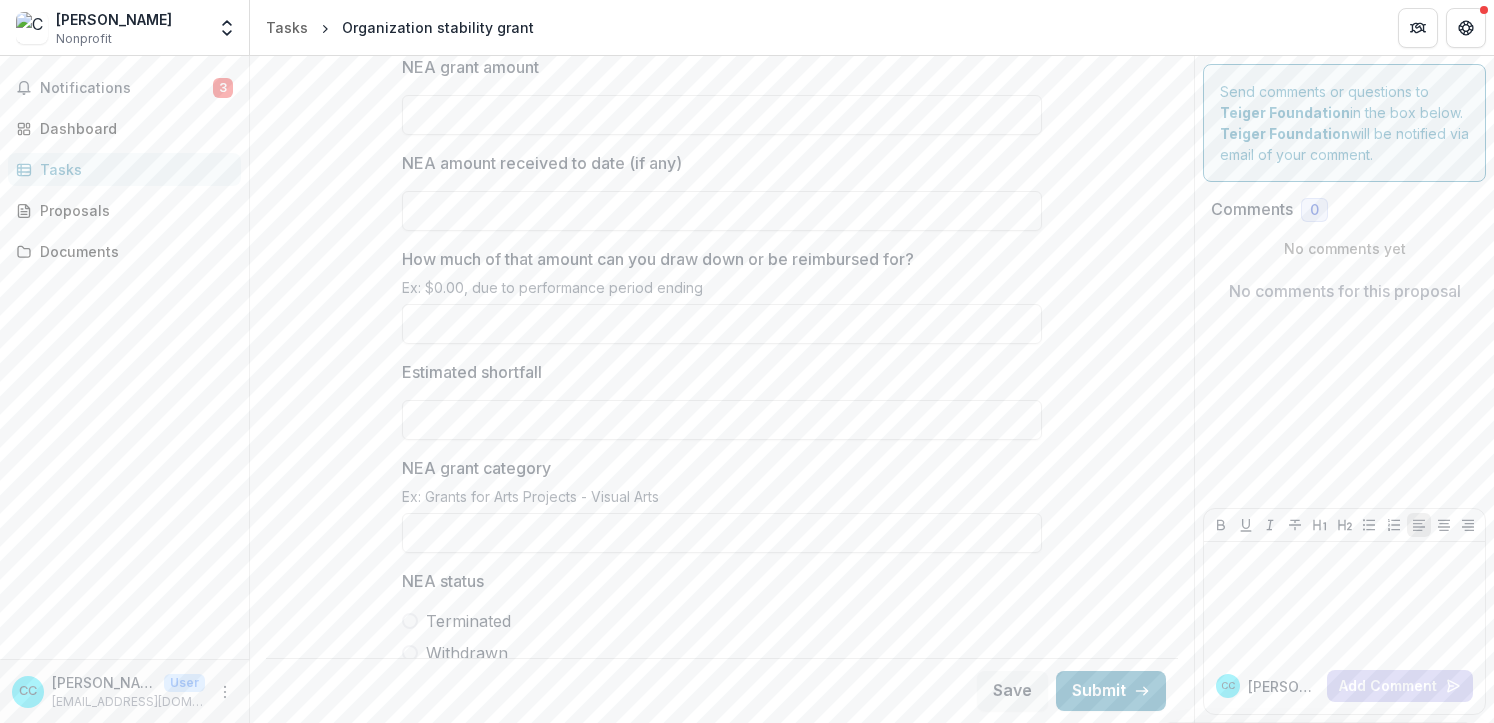 paste on "**********" 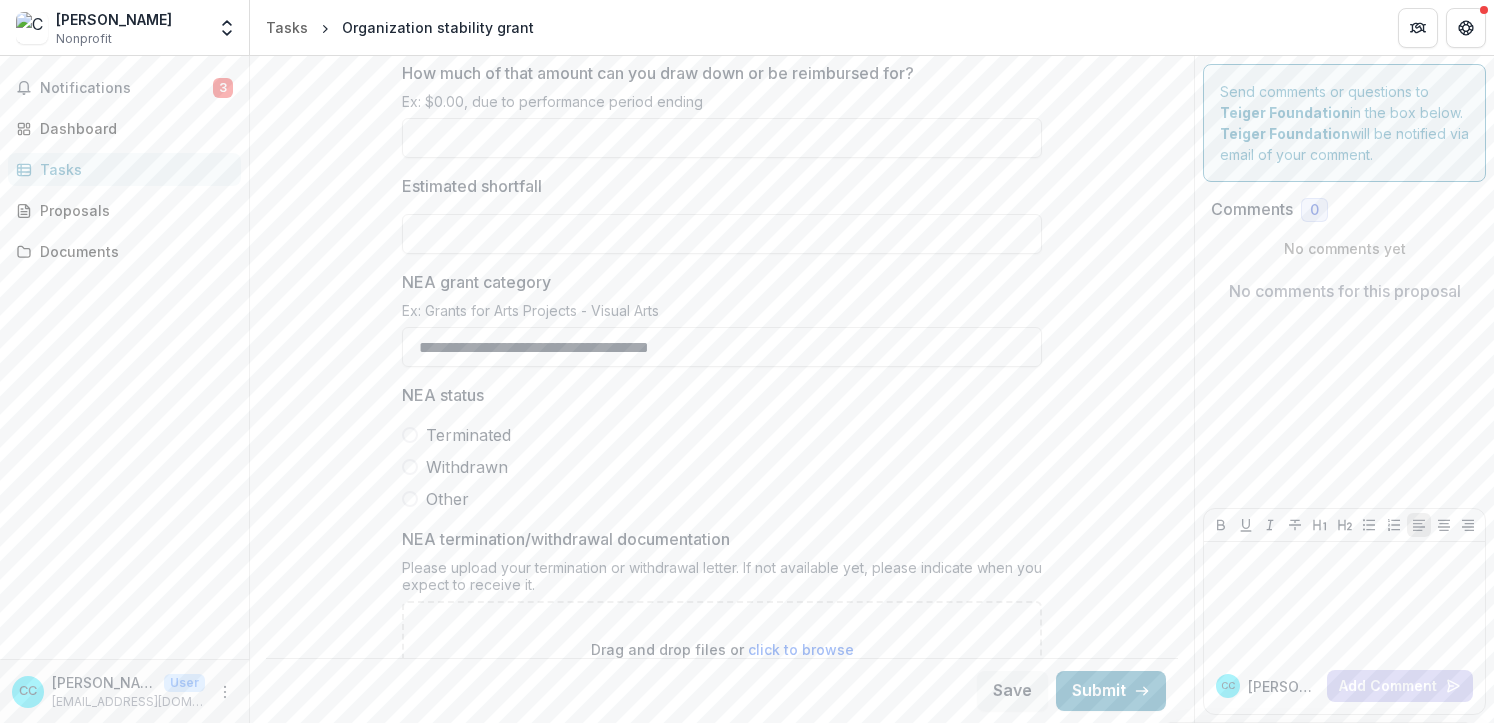 scroll, scrollTop: 1200, scrollLeft: 0, axis: vertical 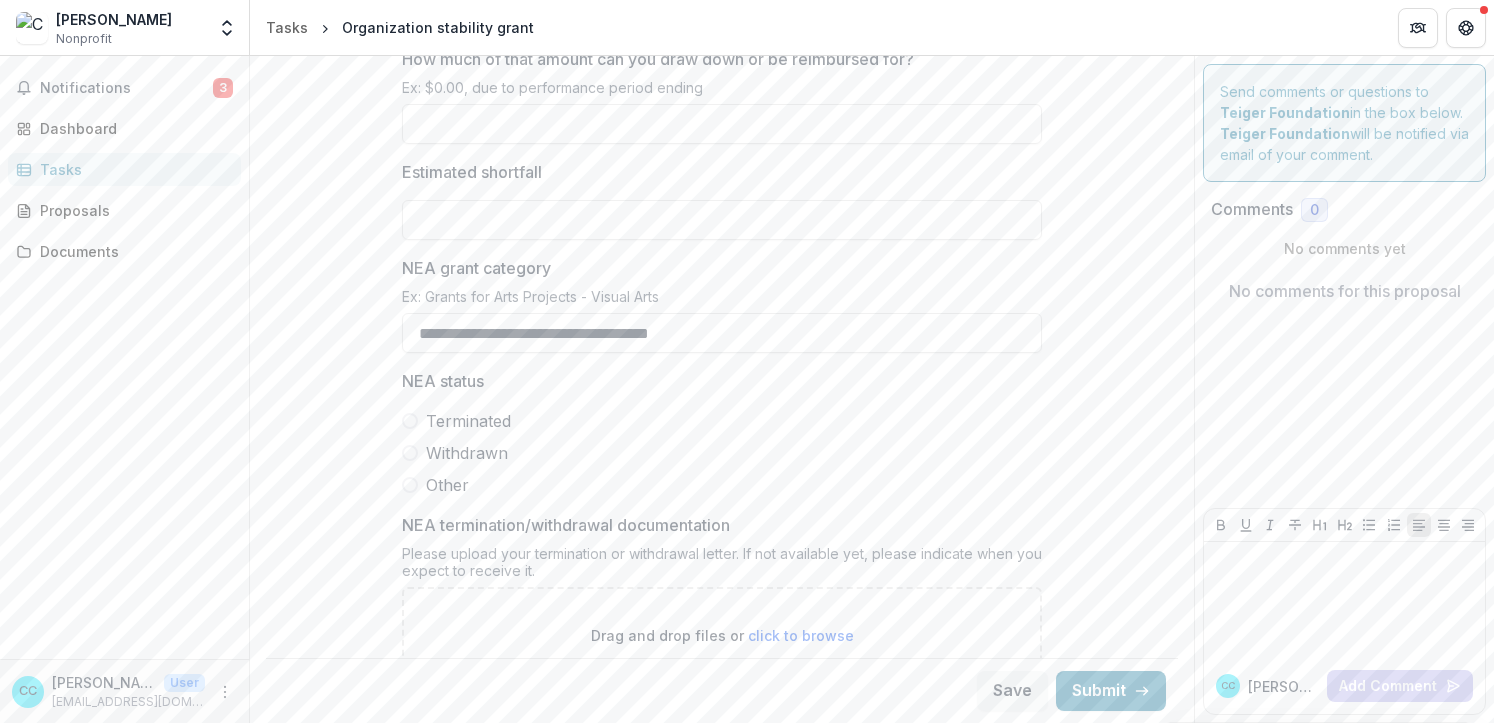 type on "**********" 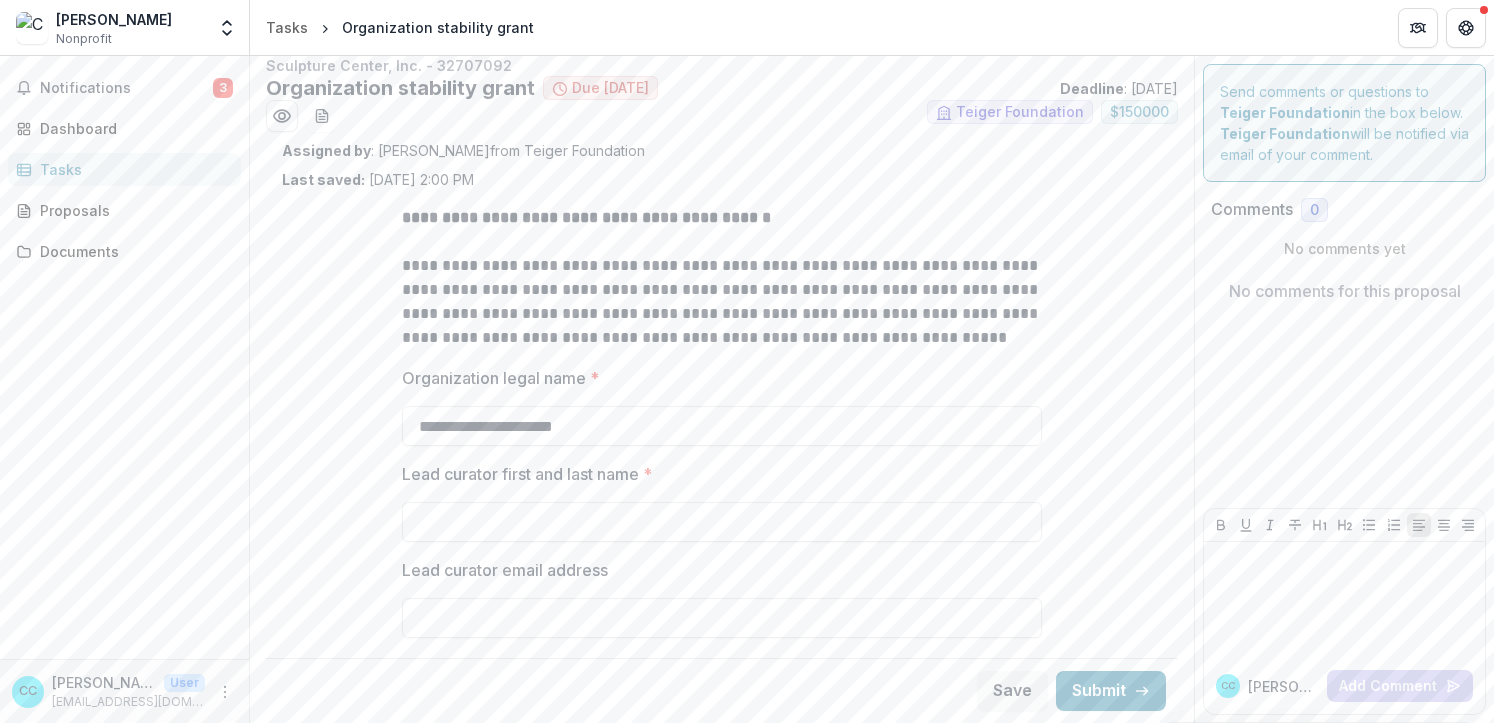 scroll, scrollTop: 0, scrollLeft: 0, axis: both 